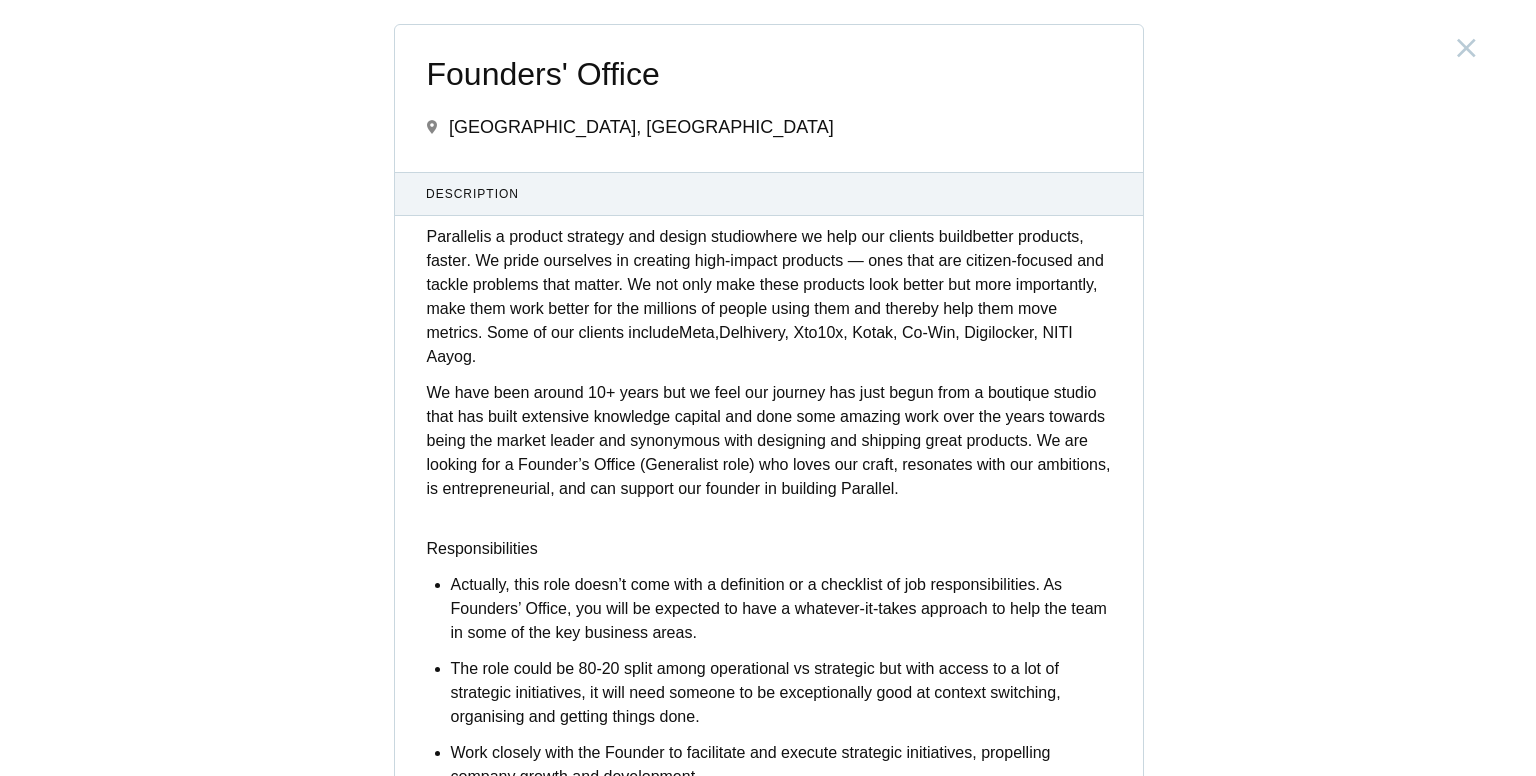scroll, scrollTop: 0, scrollLeft: 0, axis: both 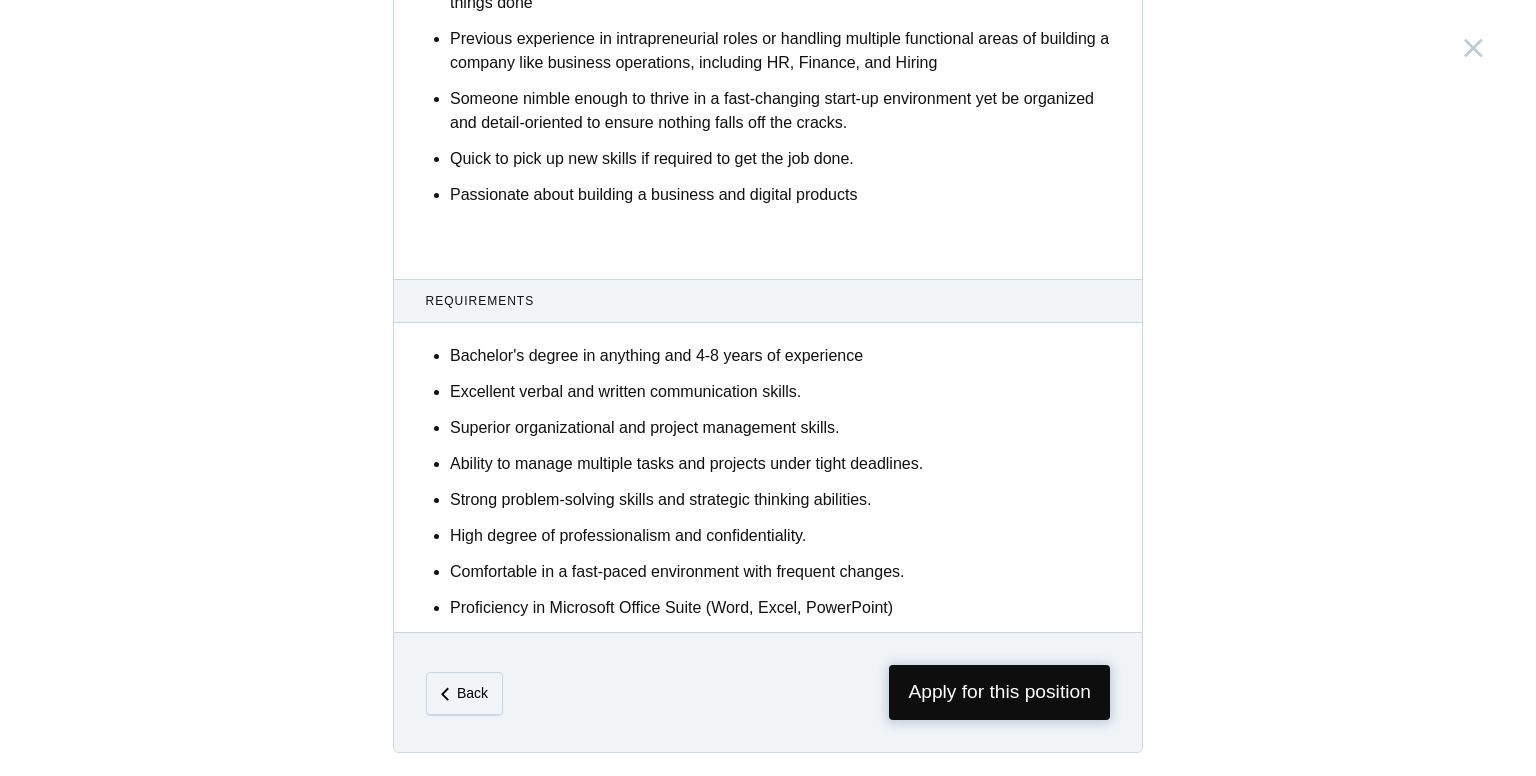 click on "Apply for this position" at bounding box center (999, 692) 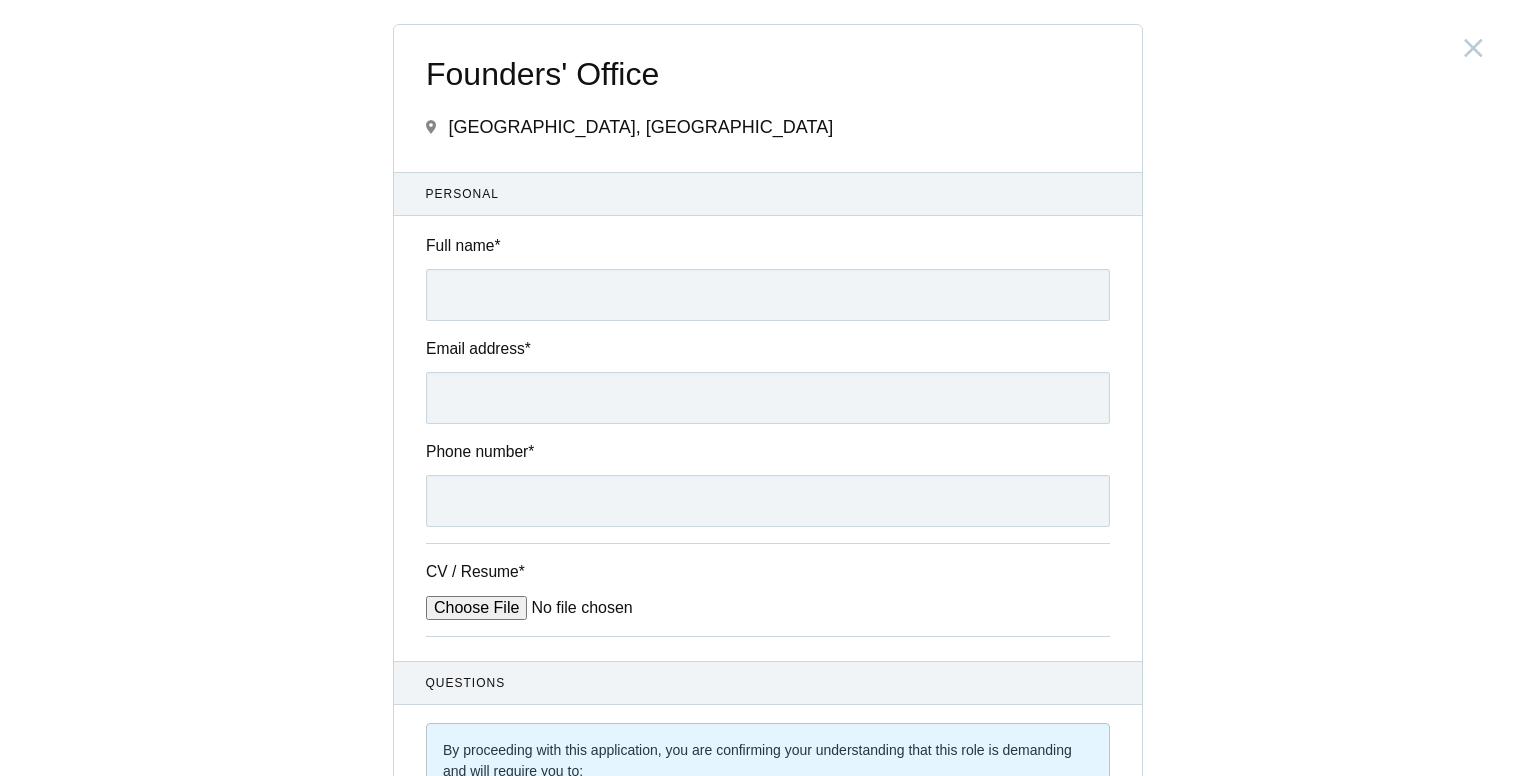 type on "Ayush Chawla" 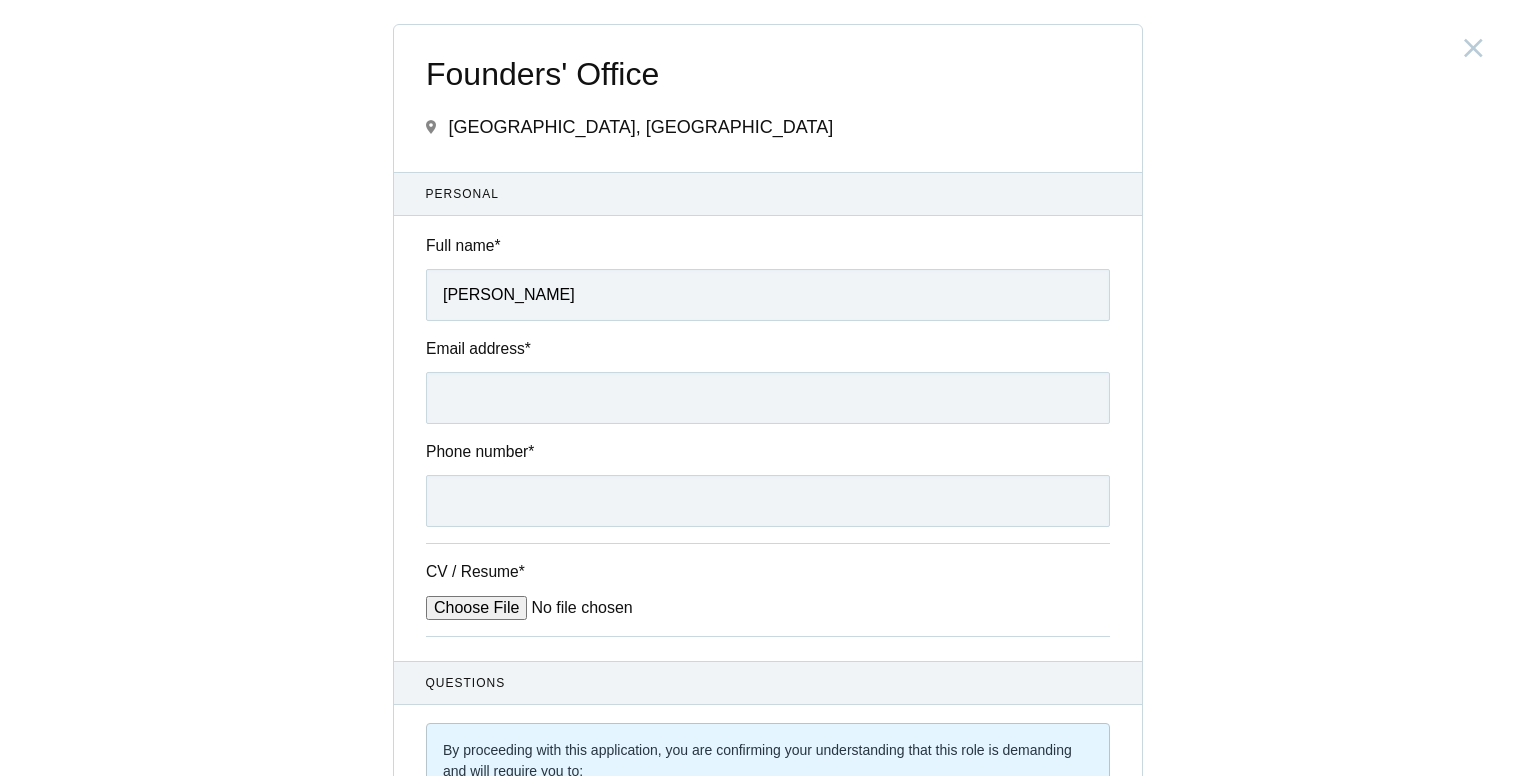 type on "achawla.msc2024@ivey.ca" 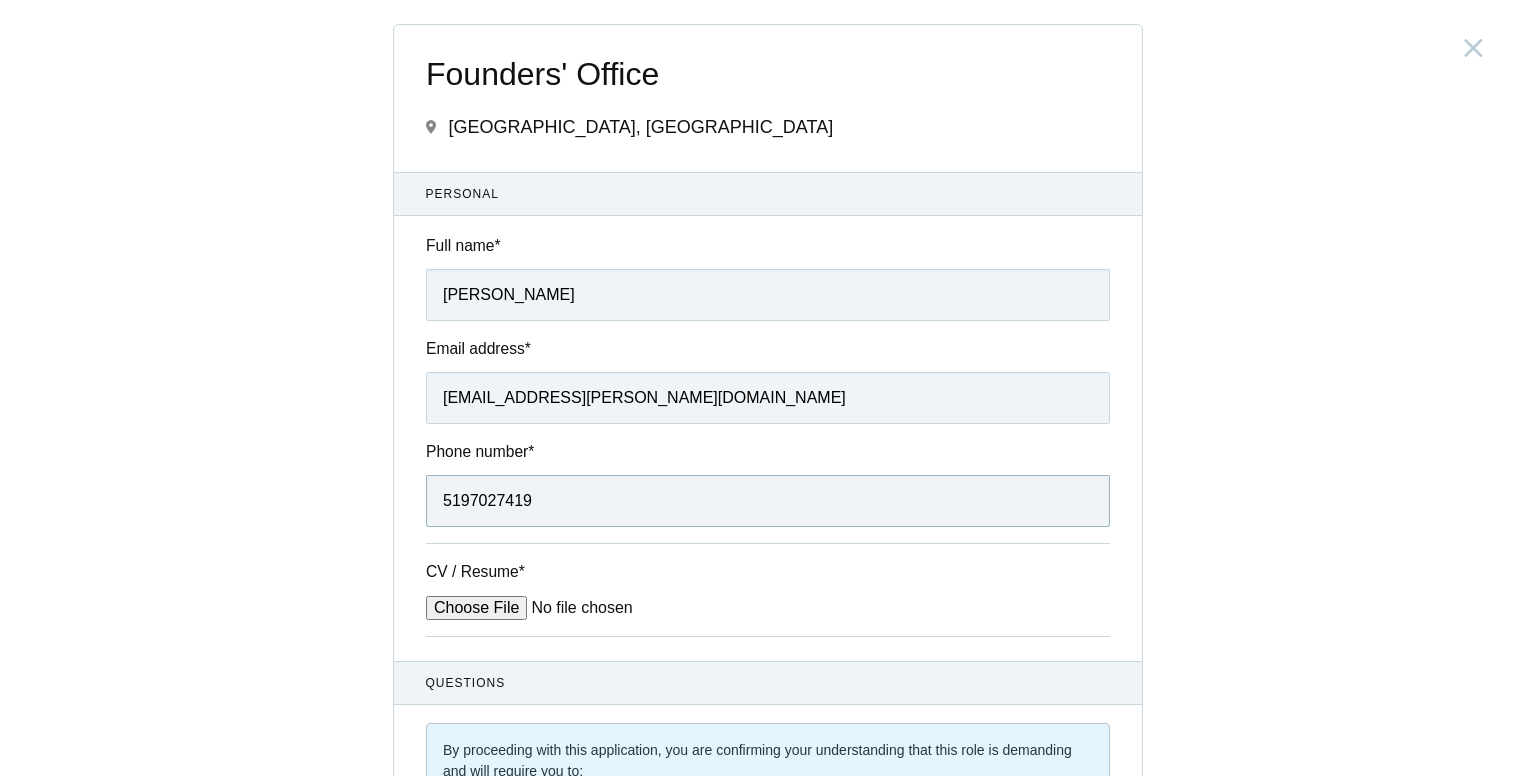 click on "5197027419" at bounding box center (768, 501) 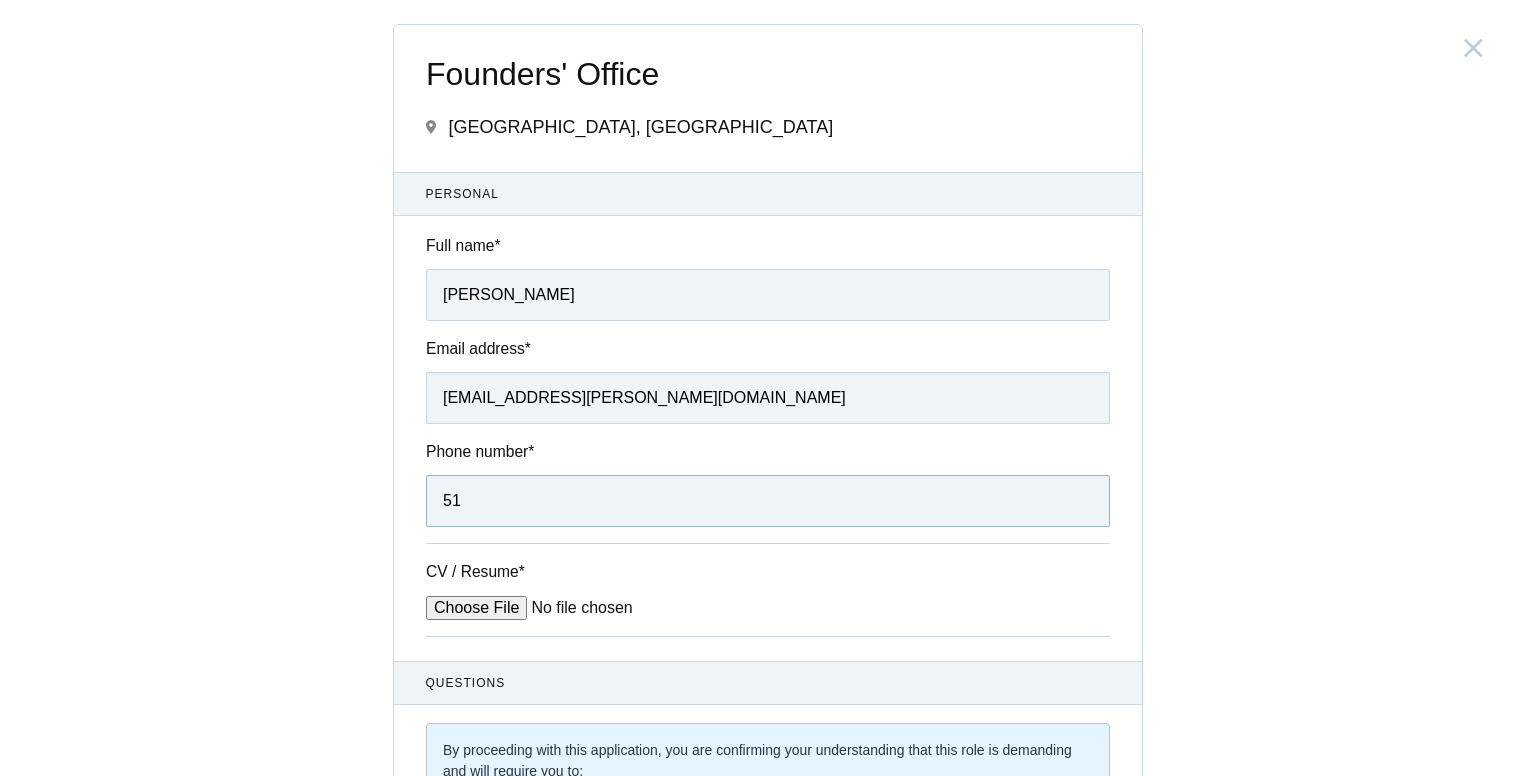 type on "5" 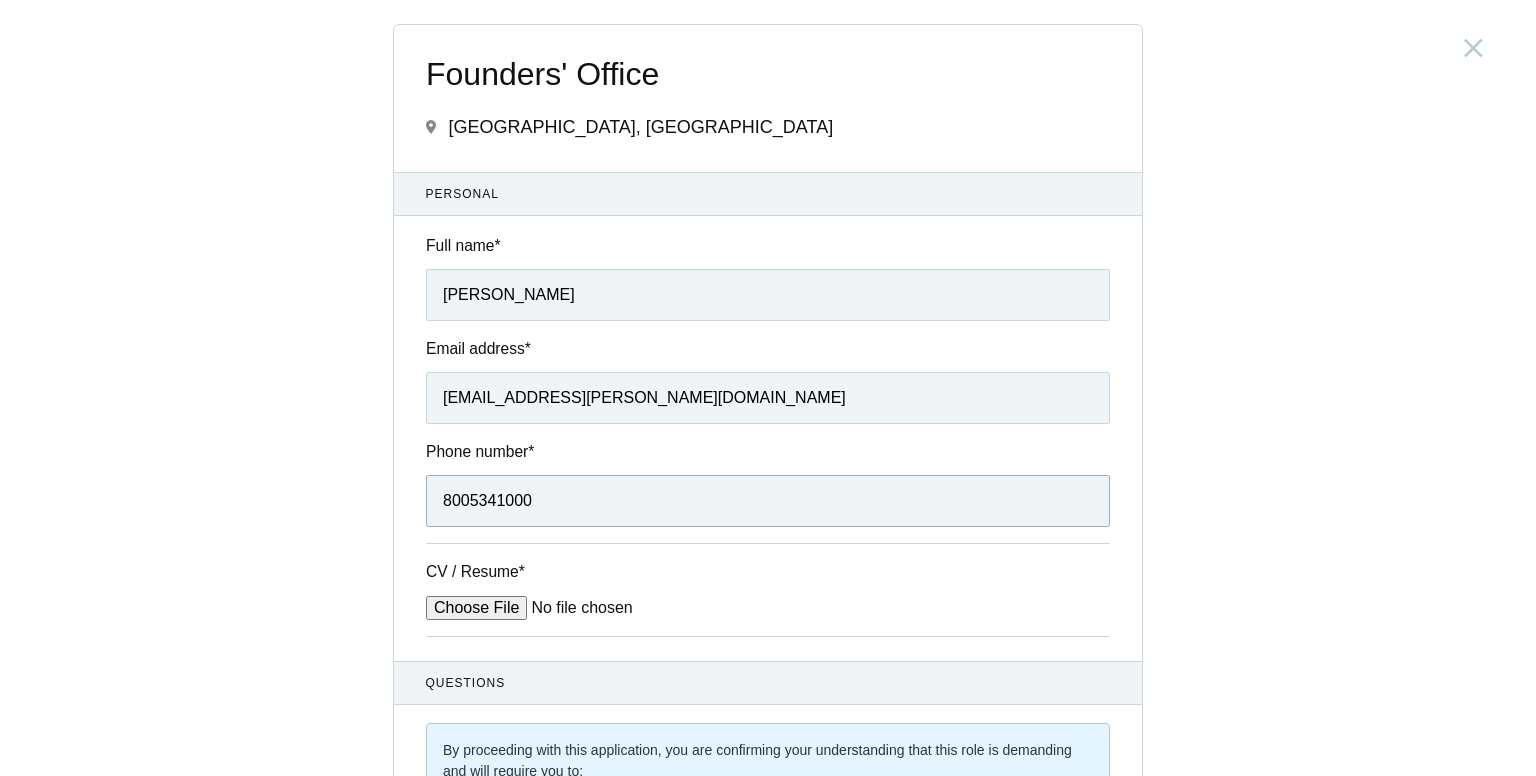 type on "8005341000" 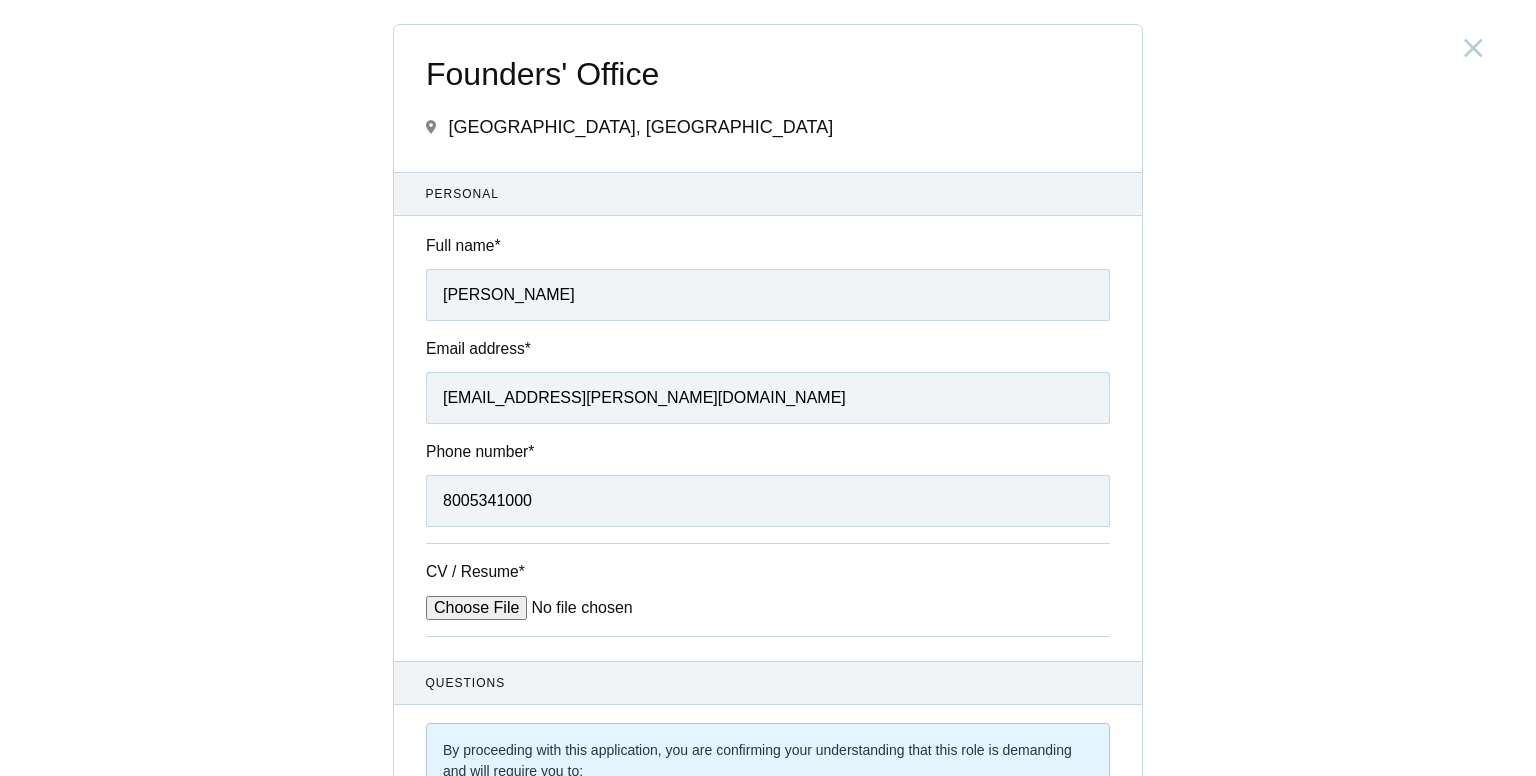 click on "CV / Resume  *" at bounding box center [577, 608] 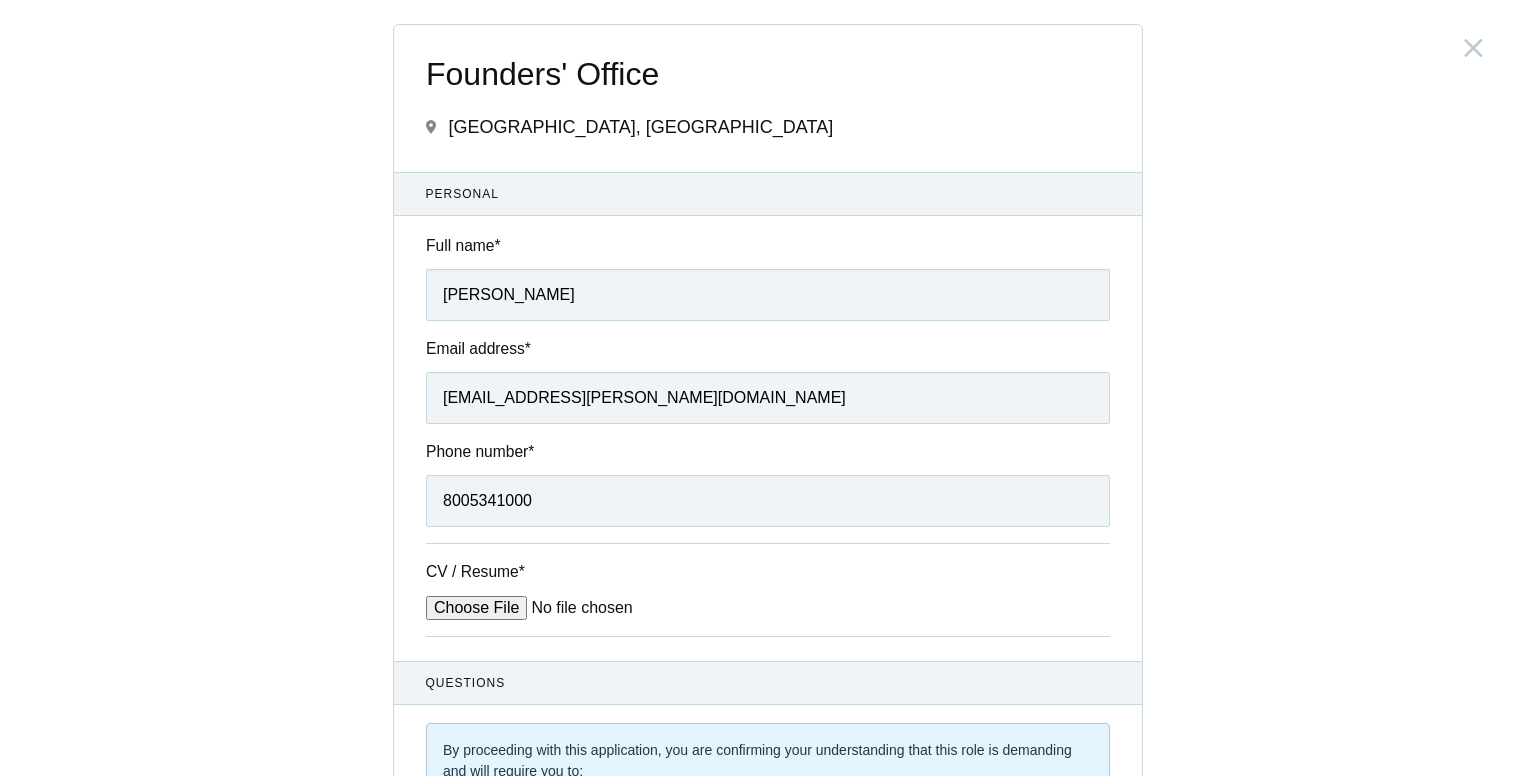 type on "C:\fakepath\Resume 2025.pdf" 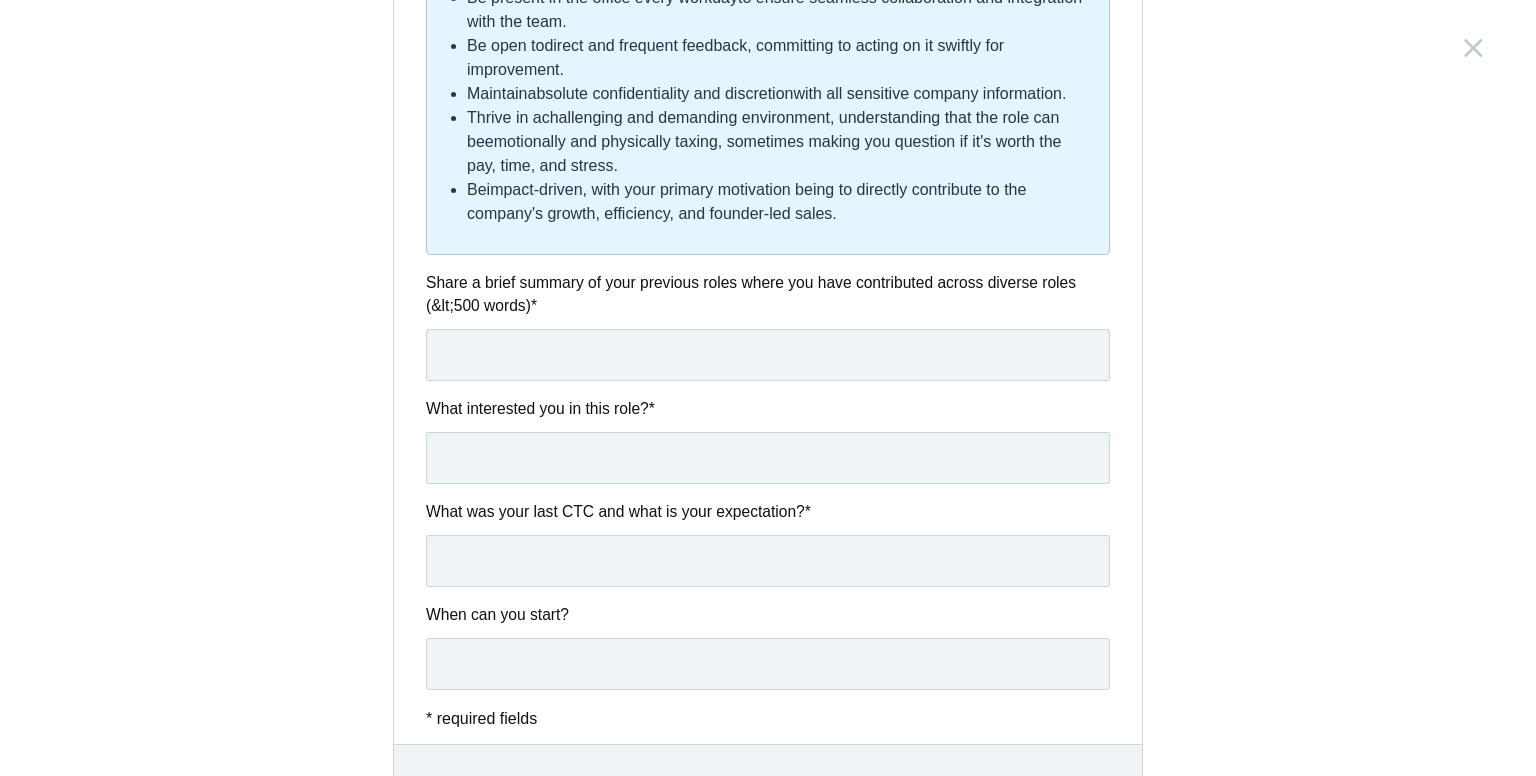scroll, scrollTop: 1100, scrollLeft: 0, axis: vertical 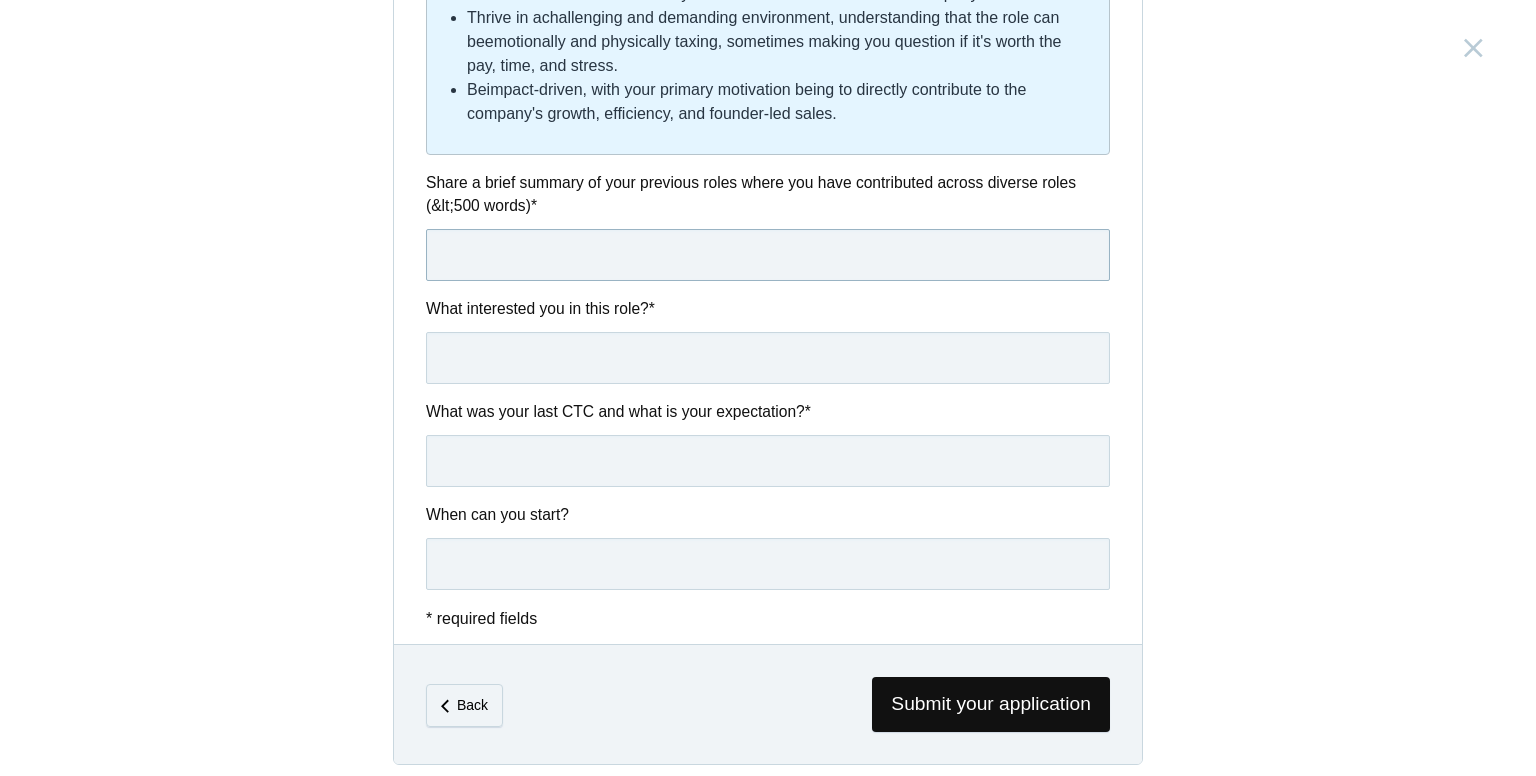 click at bounding box center (768, 255) 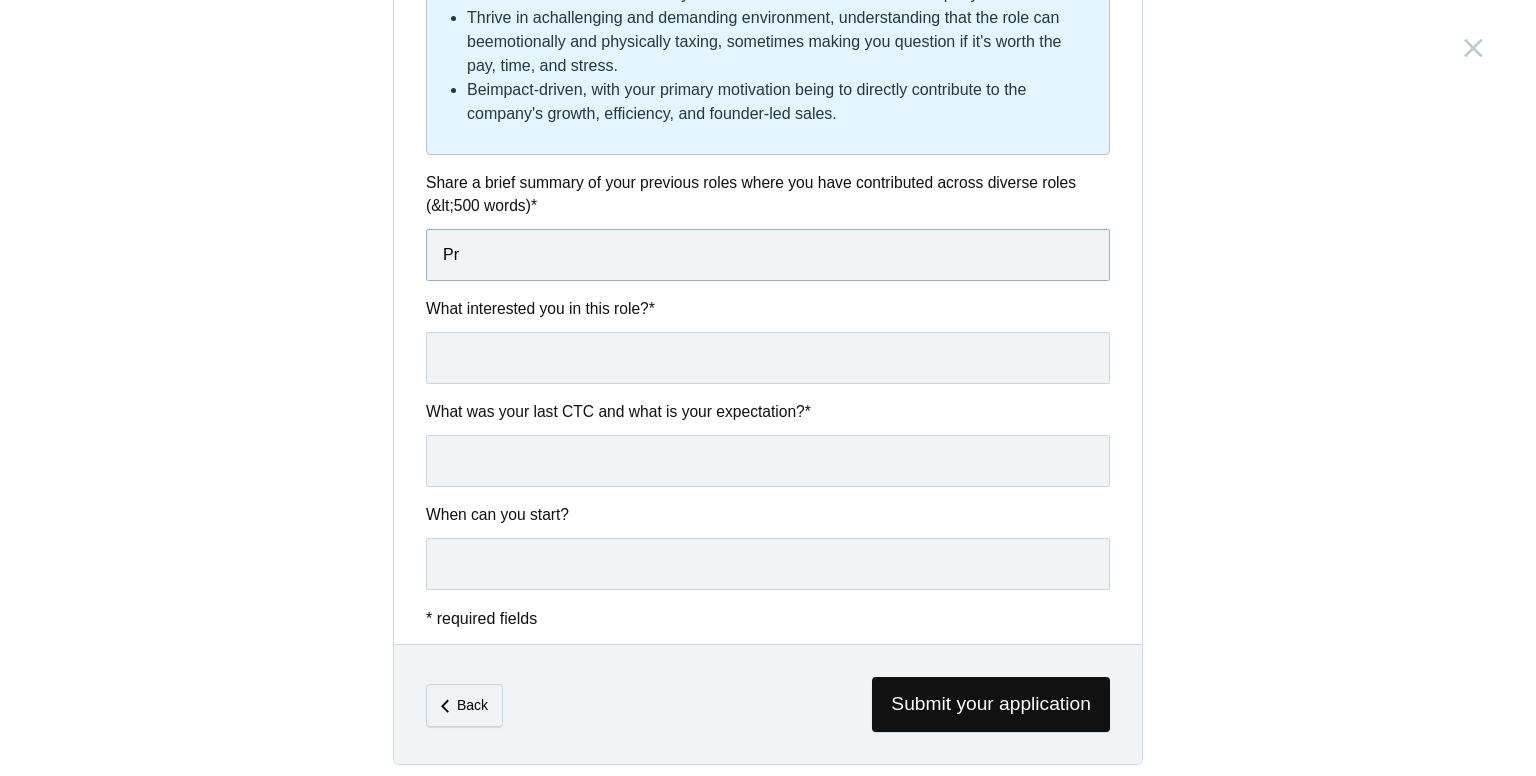type on "P" 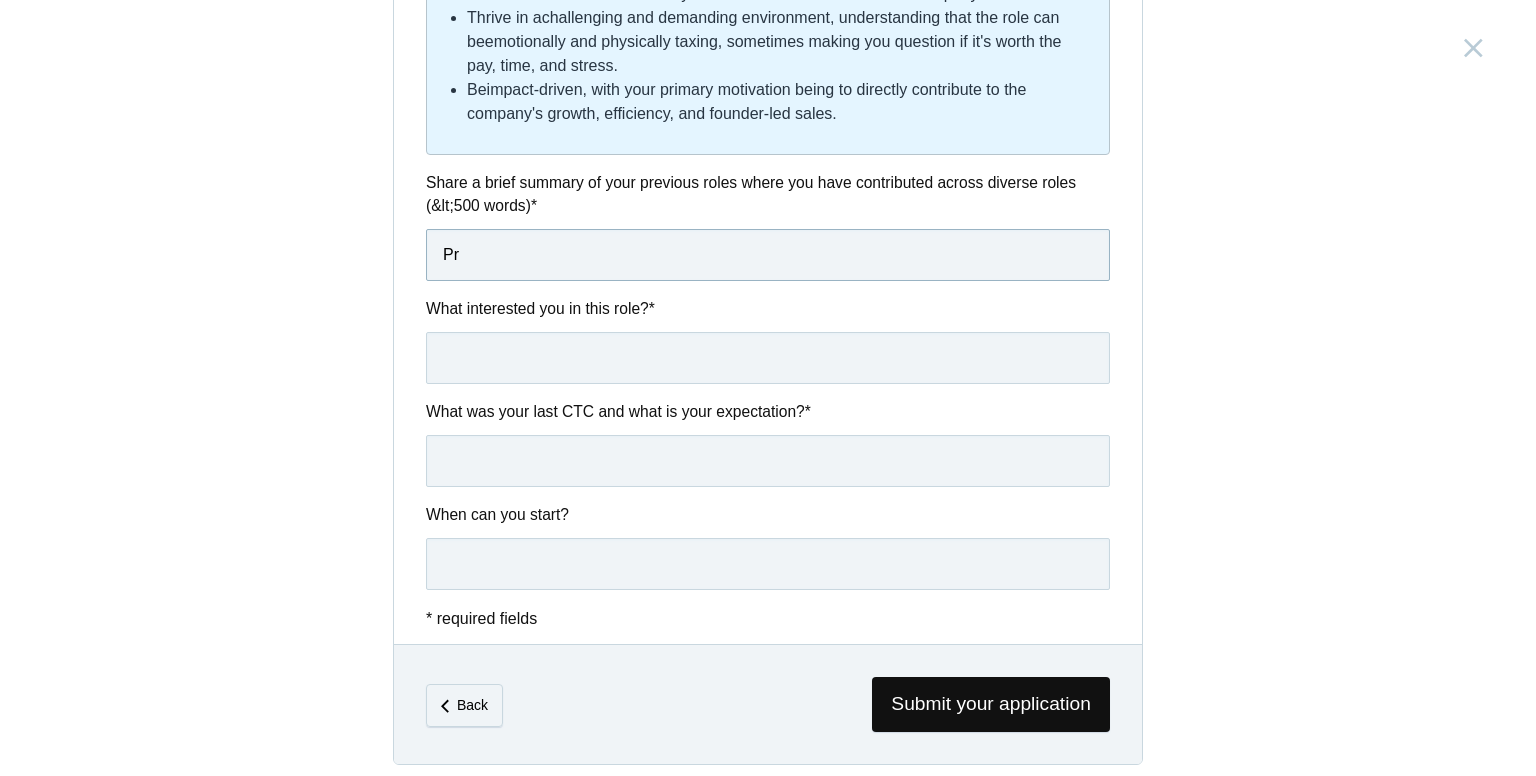 type on "P" 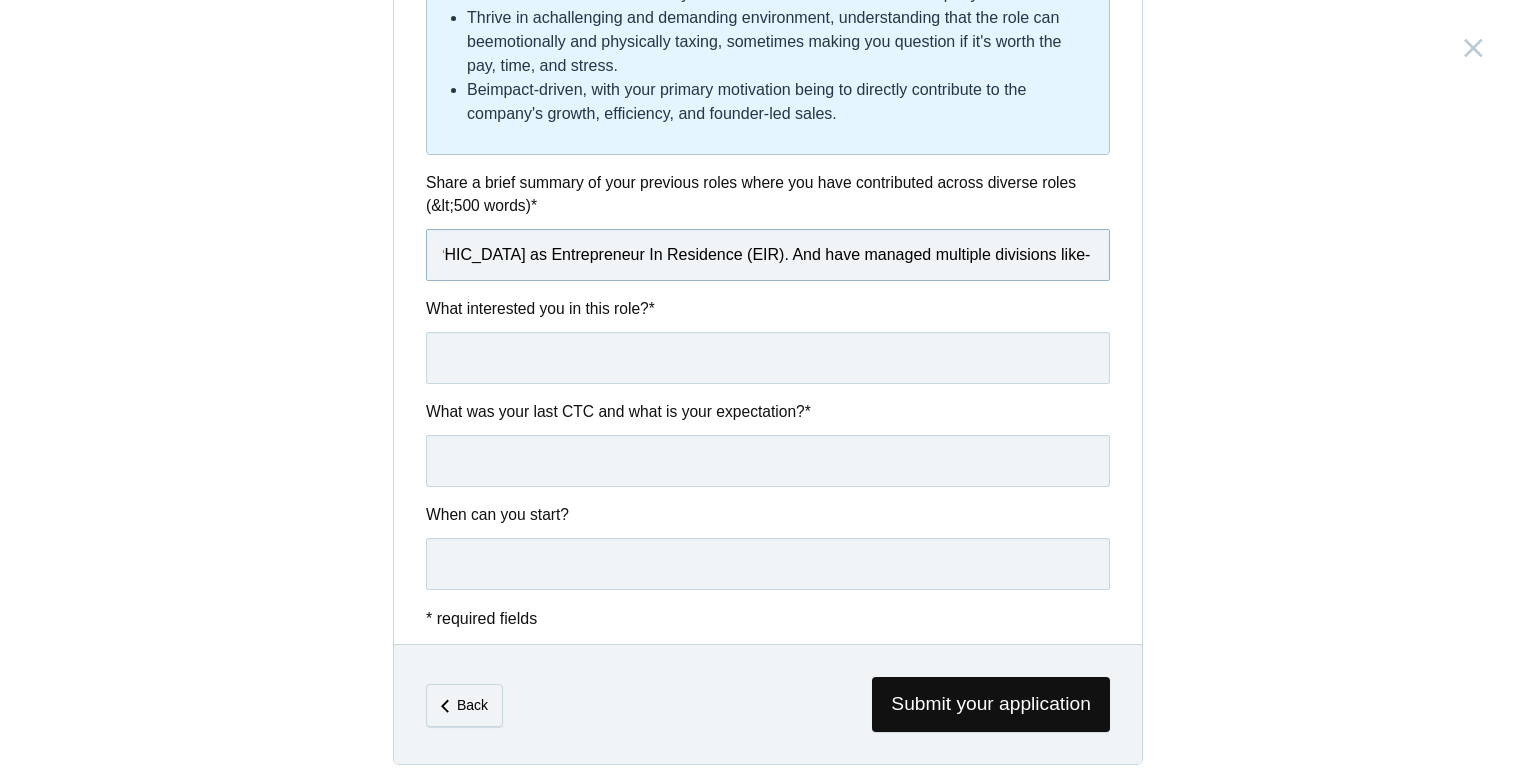 scroll, scrollTop: 0, scrollLeft: 465, axis: horizontal 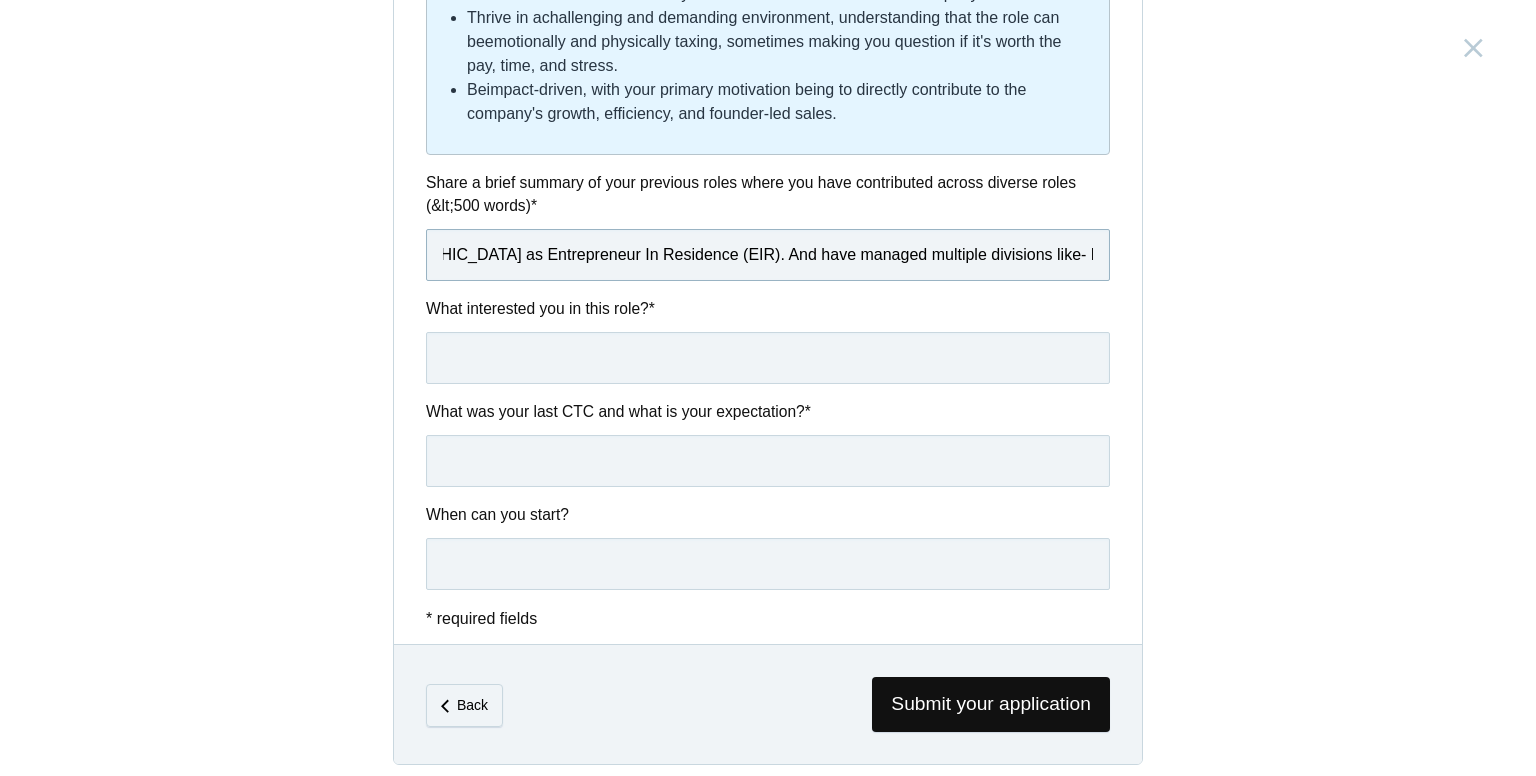 click on "I have worked with a leading D2C clothing brand in India as Entrepreneur In Residence (EIR). And have managed multiple divisions like- Marketplaces, CRO," at bounding box center [768, 255] 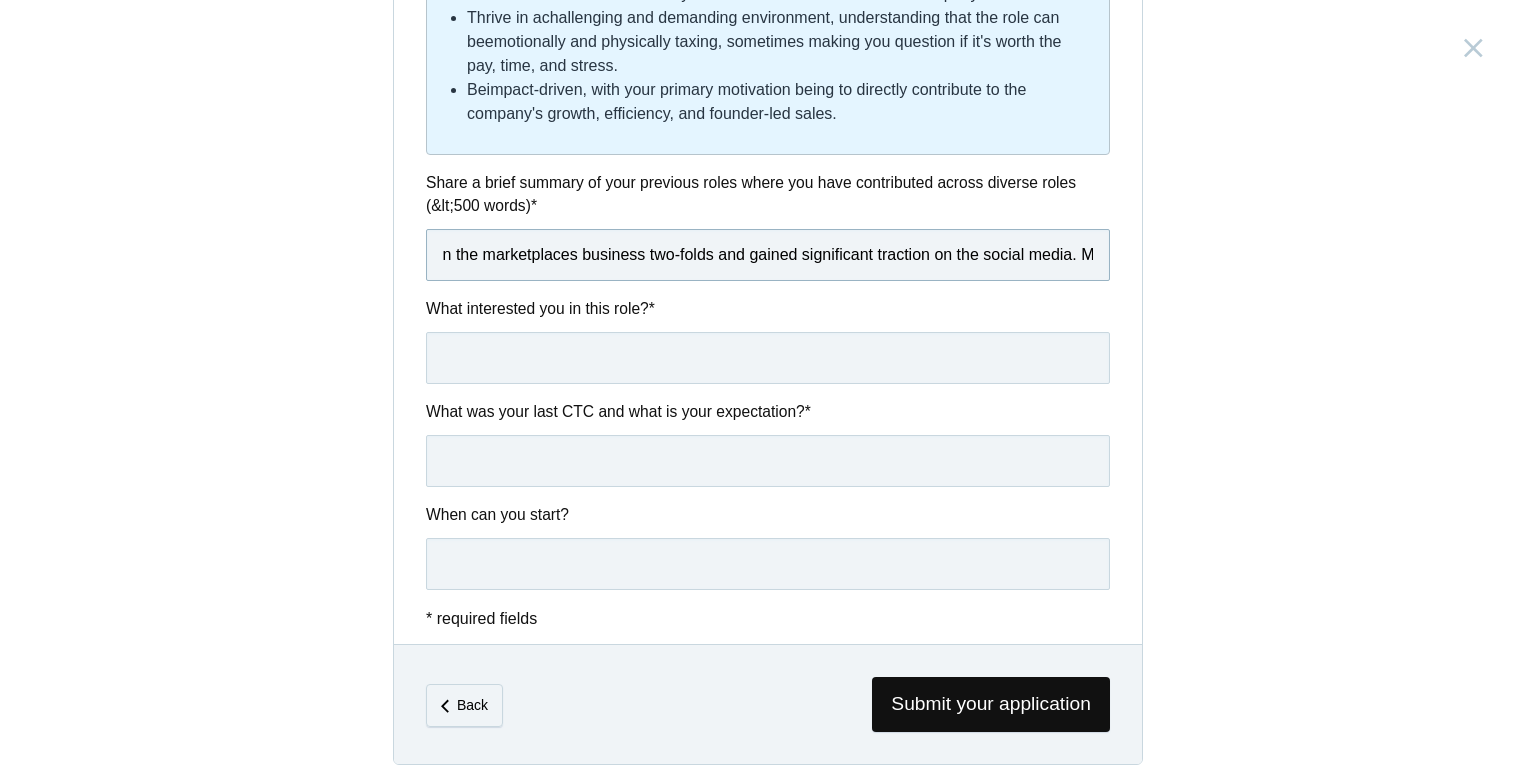 scroll, scrollTop: 0, scrollLeft: 3033, axis: horizontal 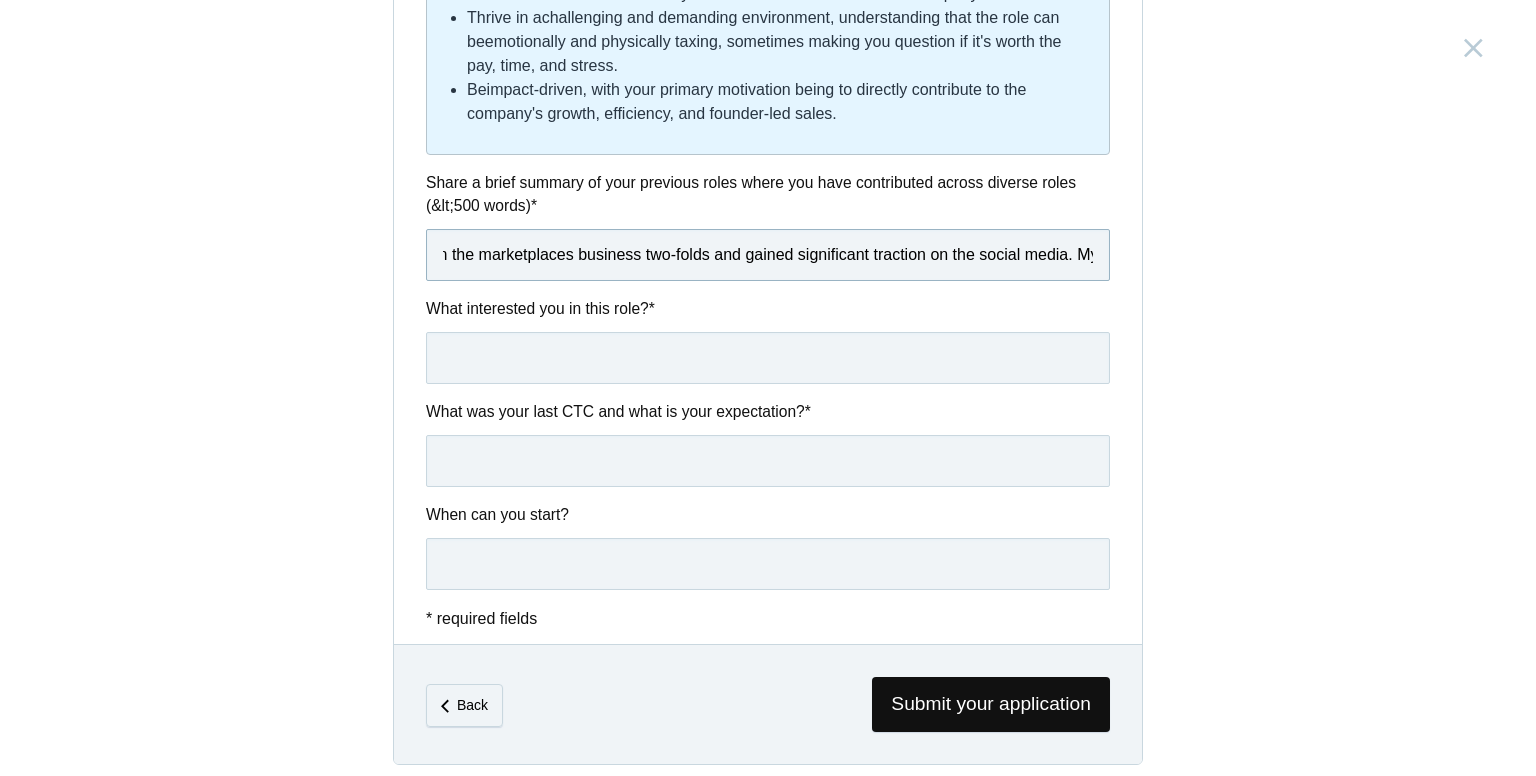 click on "I have worked with a leading D2C clothing brand in India as Entrepreneur In Residence (EIR). And have managed multiple divisions like- Marketplaces, CRO, and worked on projects related to retention and loyalty programs. While working in a Founder's Office role, I have been on my toes constantly being present wherever needed, worked across multiple projects. In a span of 6 months my team have grown the marketplaces business two-folds and gained significant traction on the social media. My core competenties" at bounding box center [768, 255] 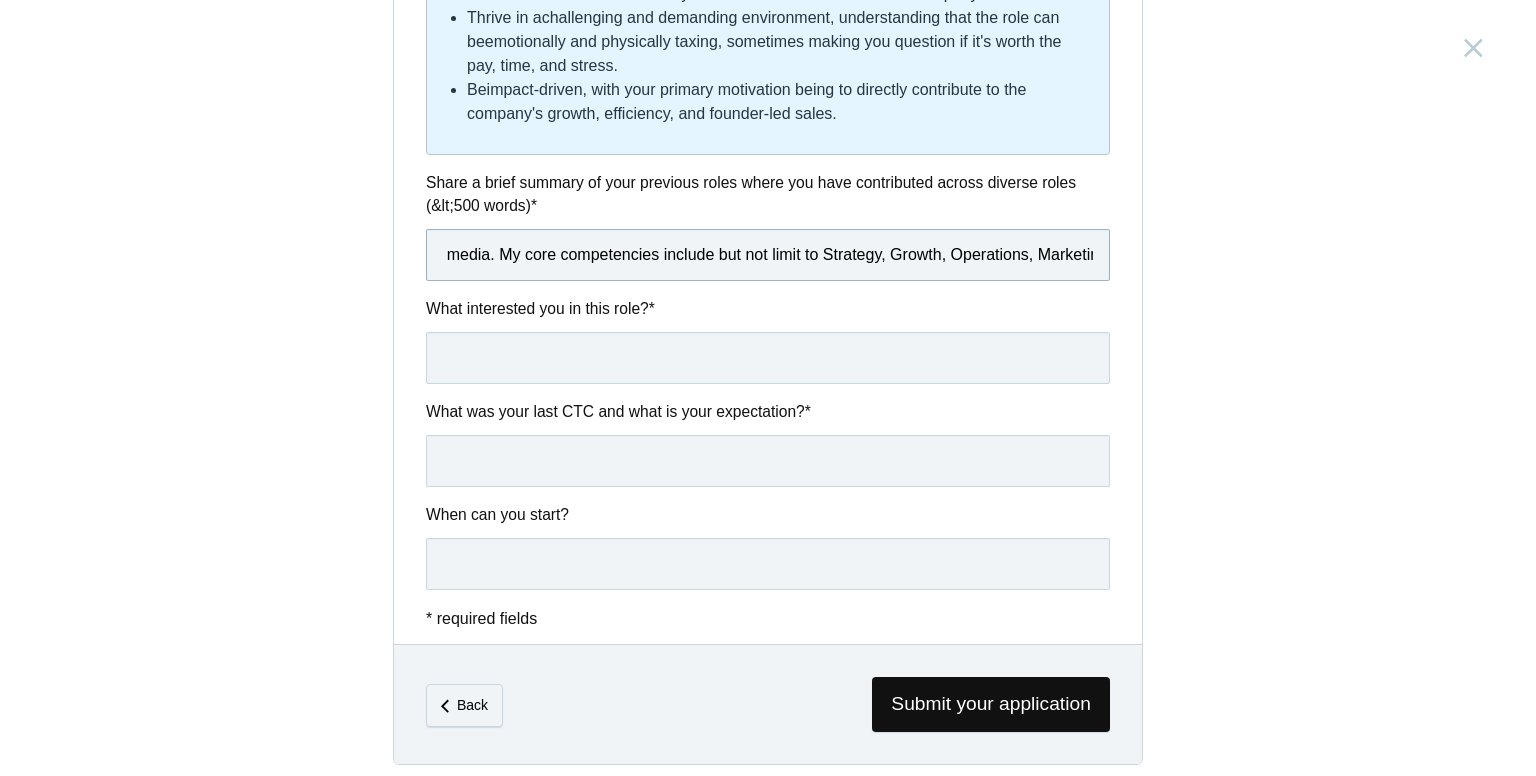 scroll, scrollTop: 0, scrollLeft: 3616, axis: horizontal 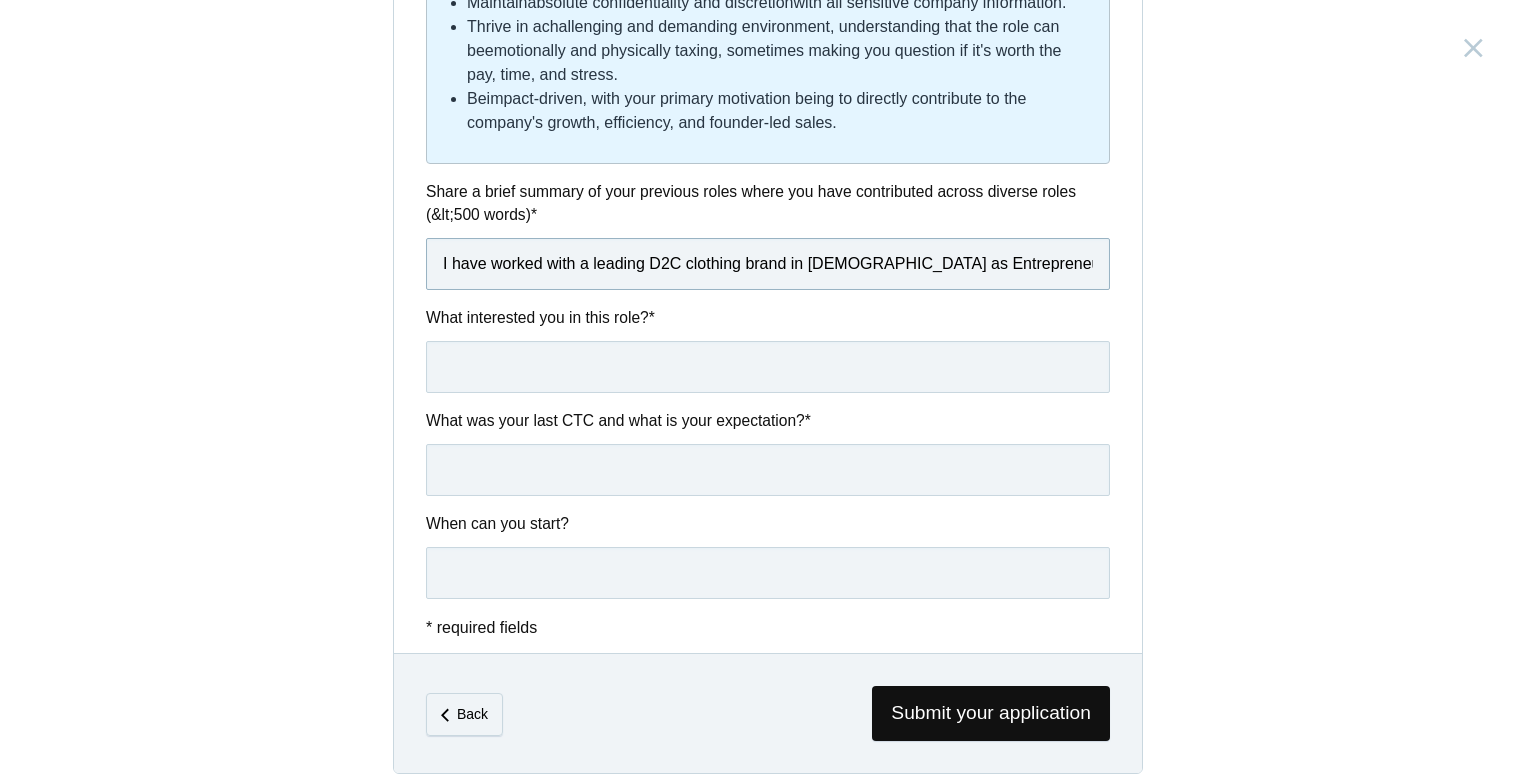 click on "I have worked with a leading D2C clothing brand in India as Entrepreneur In Residence (EIR). And have managed multiple divisions like- Marketplaces, CRO, and worked on projects related to retention and loyalty programs. While working in a Founder's Office role, I have been on my toes constantly being present wherever needed, worked across multiple projects. In a span of 6 months my team have grown the marketplaces business two-folds and gained significant traction on the social media. My core competencies include but not limit to Strategy, Growth, Operations, Marketing, and Partnerships." at bounding box center [768, 264] 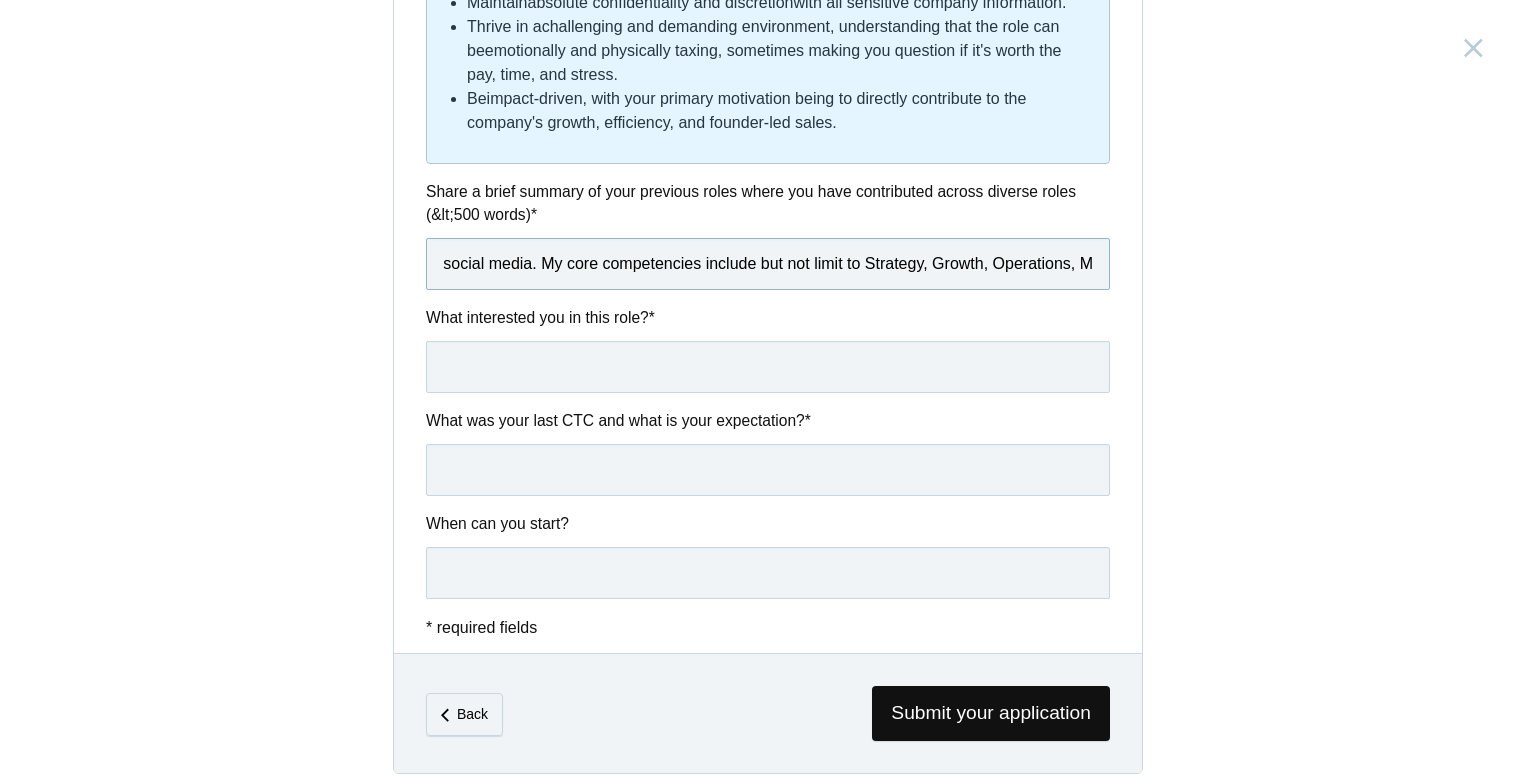scroll, scrollTop: 0, scrollLeft: 3624, axis: horizontal 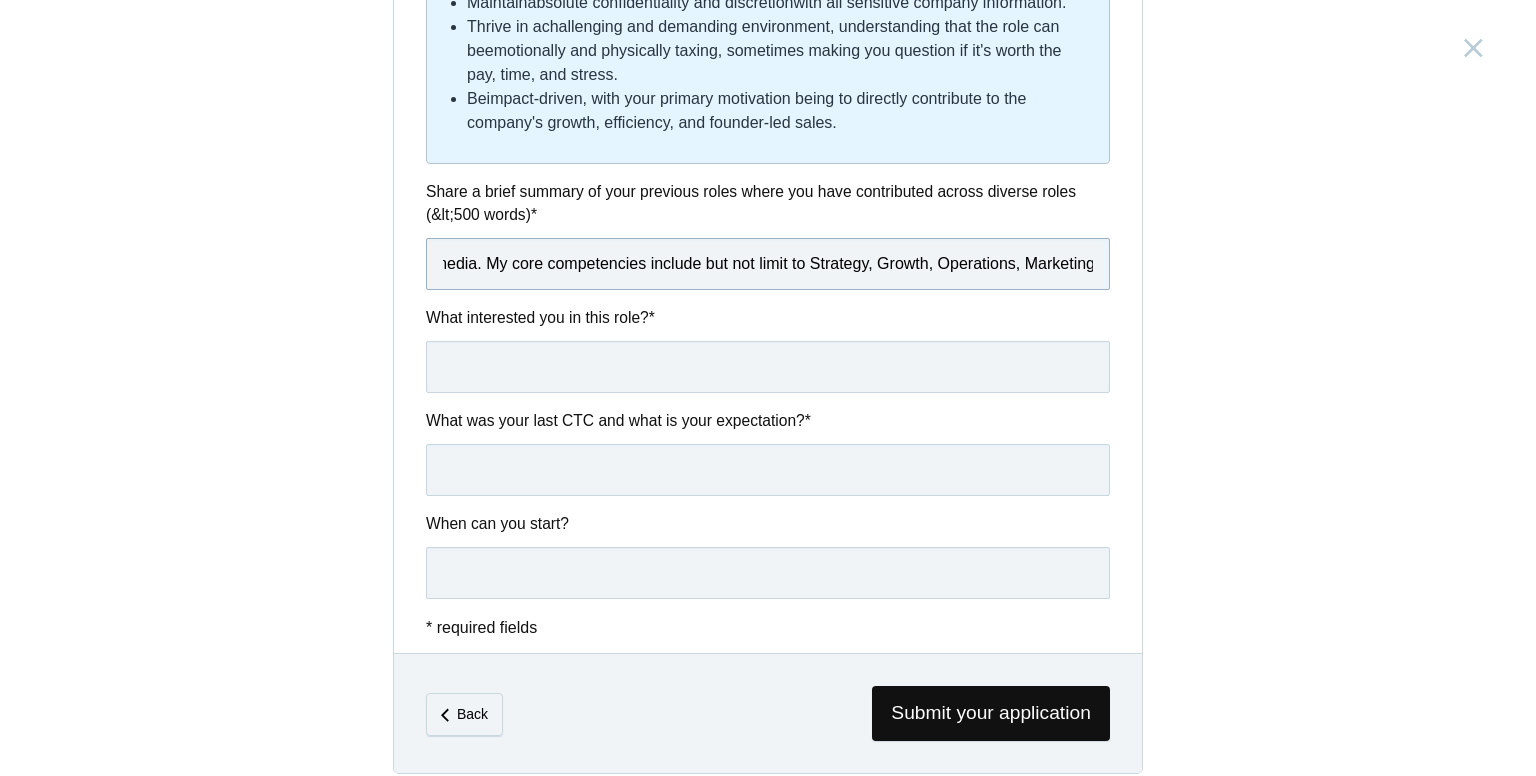 click on "I have worked with a leading D2C clothing brand in India as Entrepreneur In Residence (EIR). And have managed multiple divisions like- Marketplaces, CRO, and worked on projects related to retention and loyalty programs. While working in a Founder's Office role, I have been on my toes constantly being present wherever needed, worked across multiple projects. In a span of 6 months my team have grown the marketplaces business two-folds and gained significant traction on the social media. My core competencies include but not limit to Strategy, Growth, Operations, Marketing, and Partnerships." at bounding box center [768, 264] 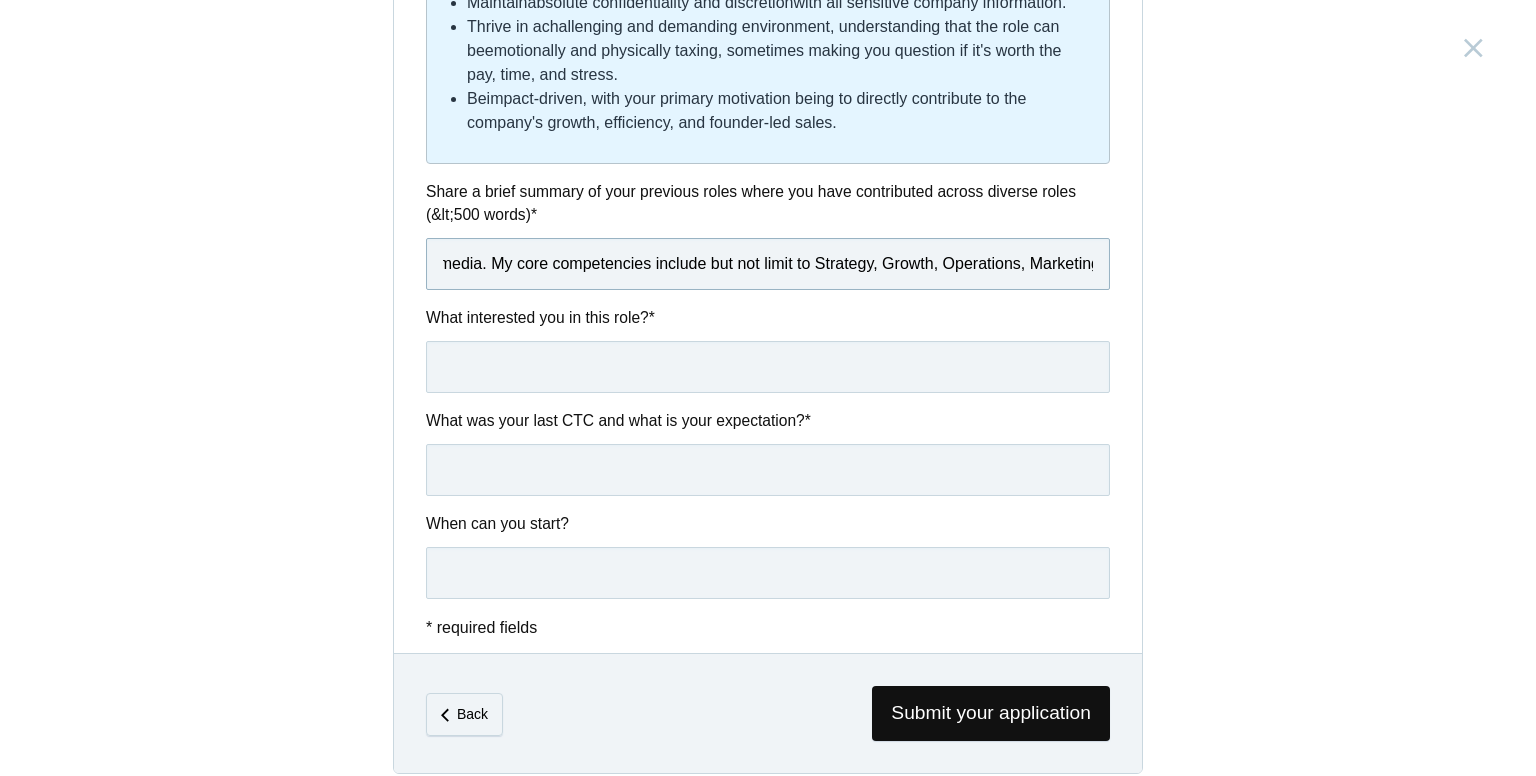 scroll, scrollTop: 0, scrollLeft: 3615, axis: horizontal 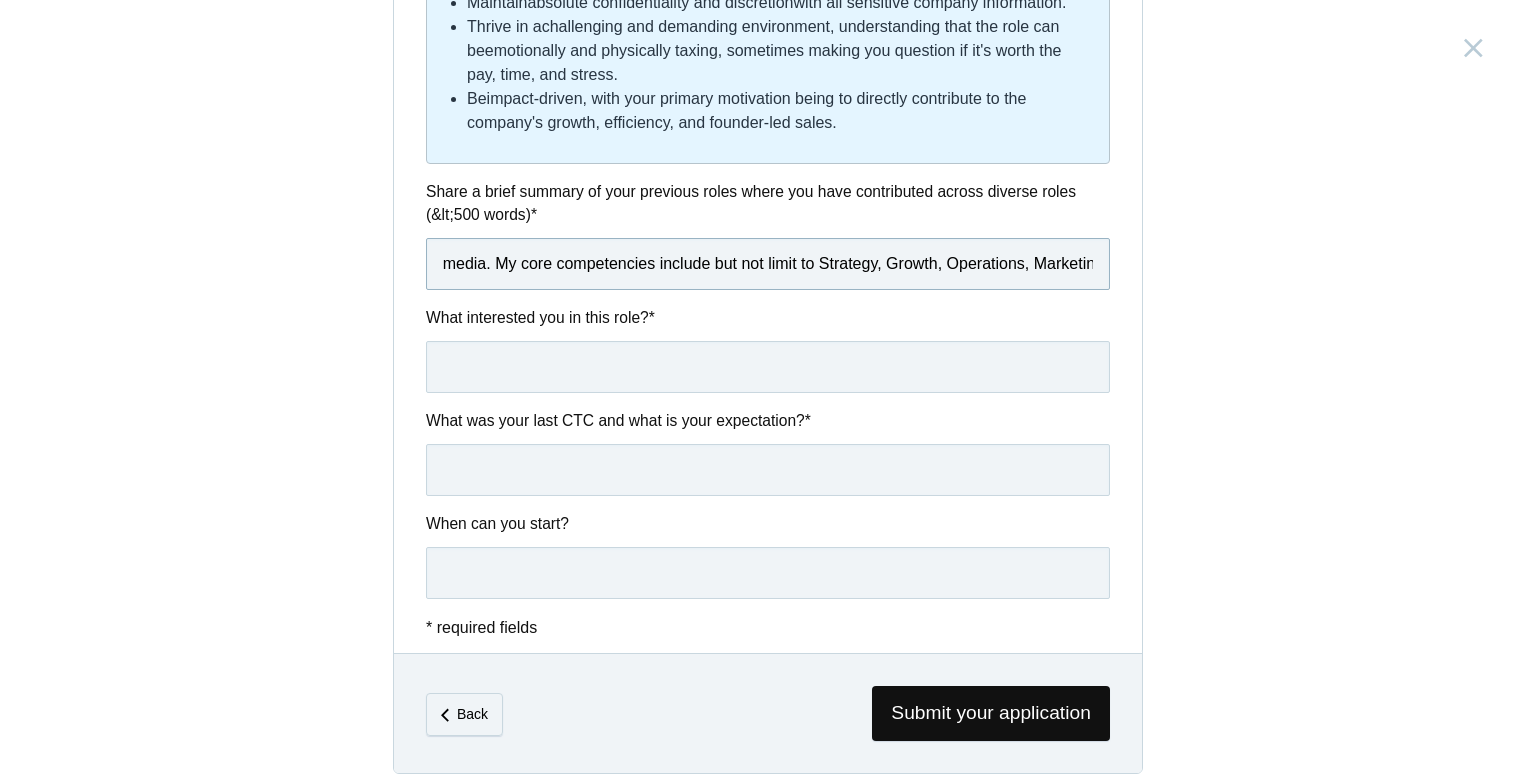 type on "I have worked with a leading D2C clothing brand in India as Entrepreneur In Residence (EIR). And have managed multiple divisions like- Marketplaces, CRO, and worked on projects related to retention and loyalty programs. While working in a Founder's Office role, I have been on my toes constantly being present wherever needed, worked across multiple projects. In a span of 6 months my team have grown the marketplaces business two-folds and gained significant traction on the social media. My core competencies include but not limit to Strategy, Growth, Operations, Marketing, and Partnerships." 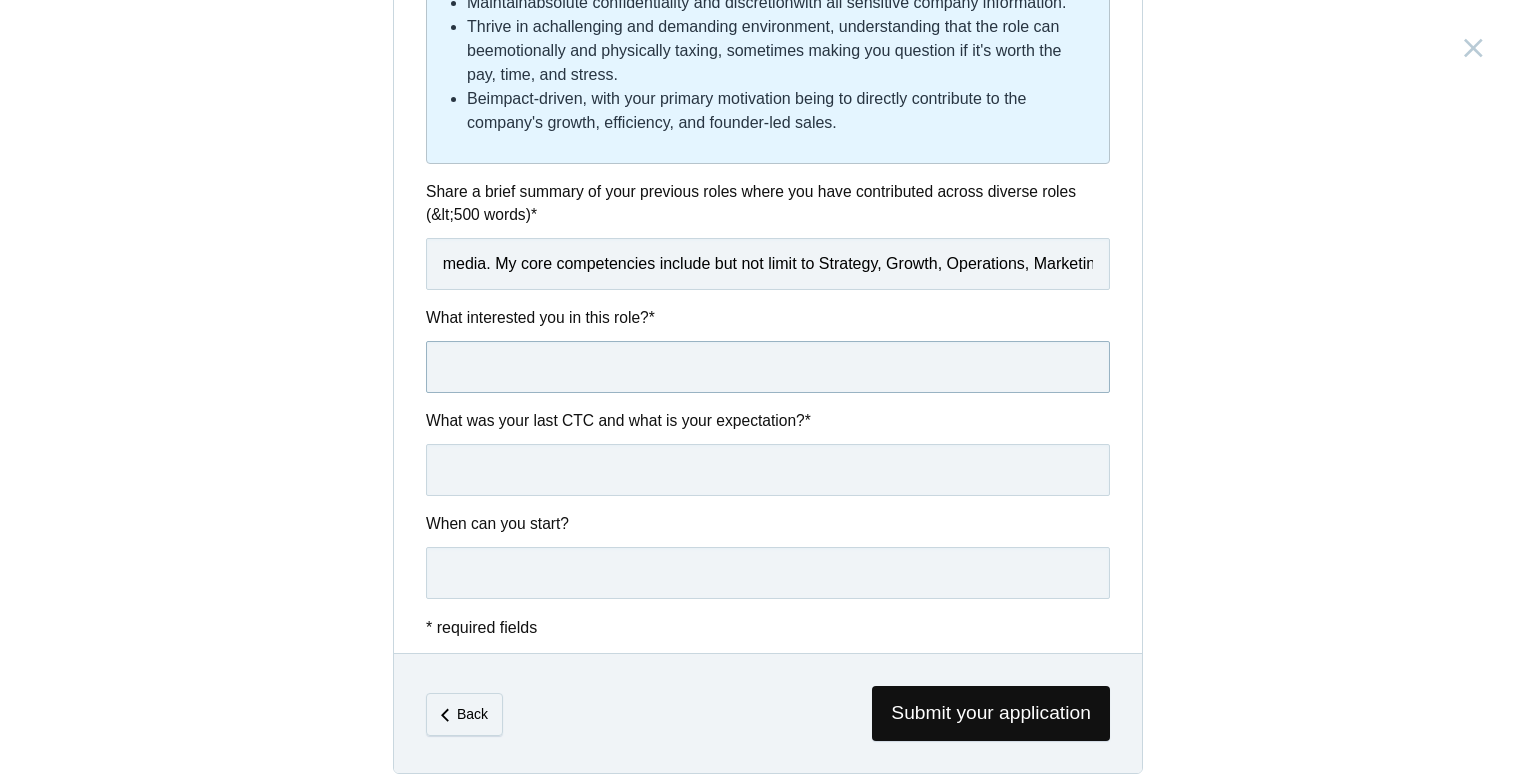 click at bounding box center [768, 367] 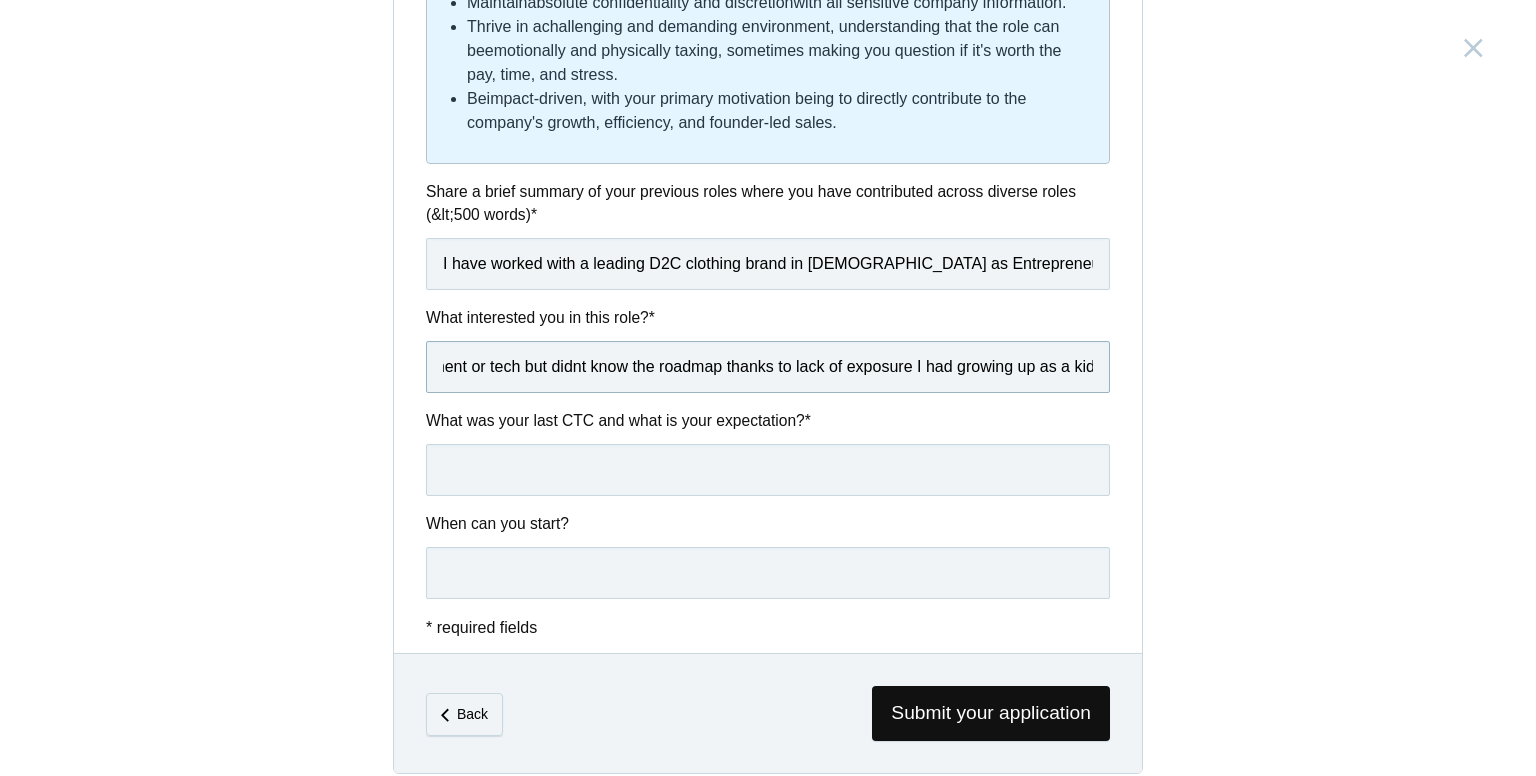 scroll, scrollTop: 0, scrollLeft: 513, axis: horizontal 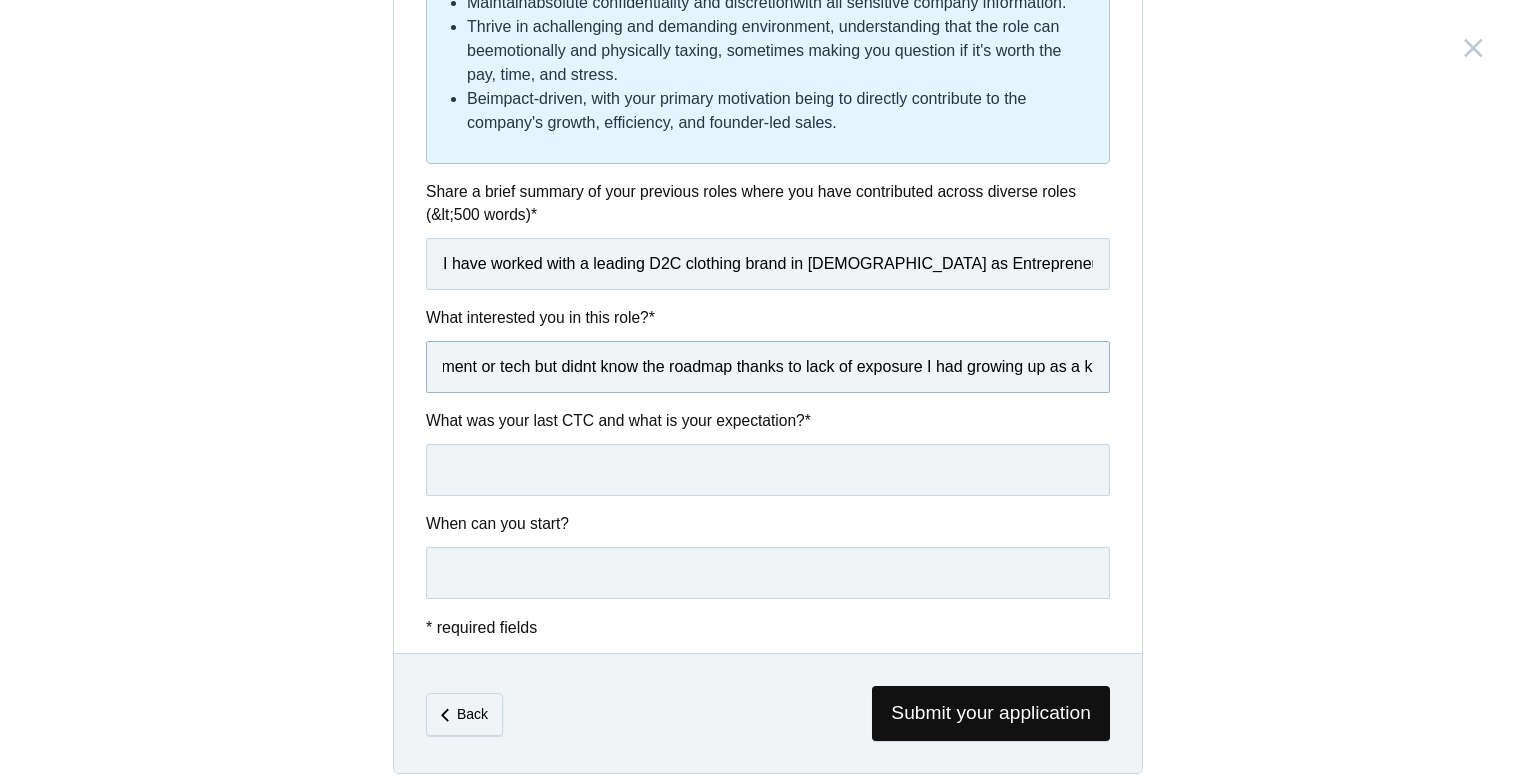 click on "Think of me as someone who always wanted to work in product management or tech but didnt know the roadmap thanks to lack of exposure I had growing up as a kid in tier-3 city." at bounding box center [768, 367] 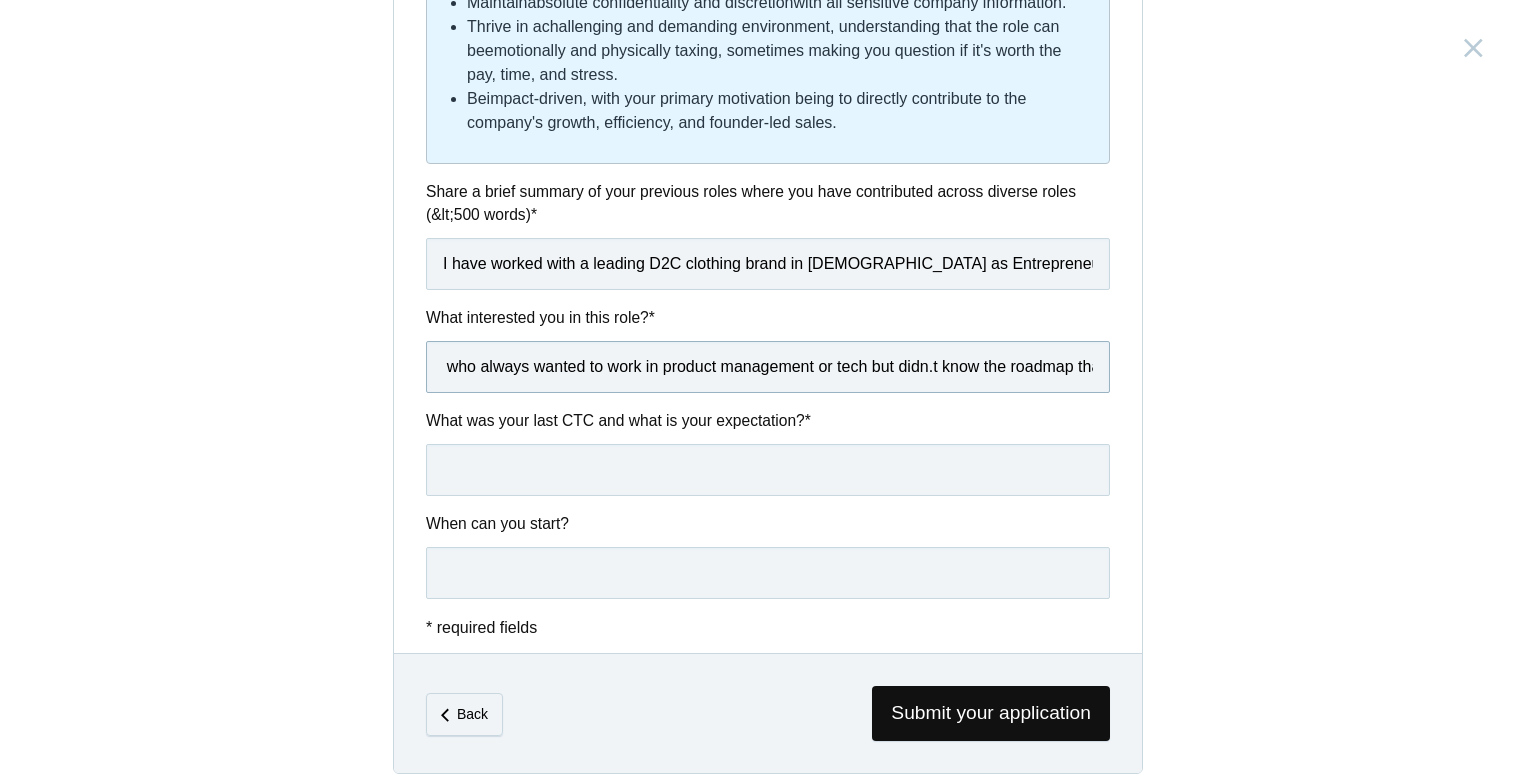 scroll, scrollTop: 0, scrollLeft: 228, axis: horizontal 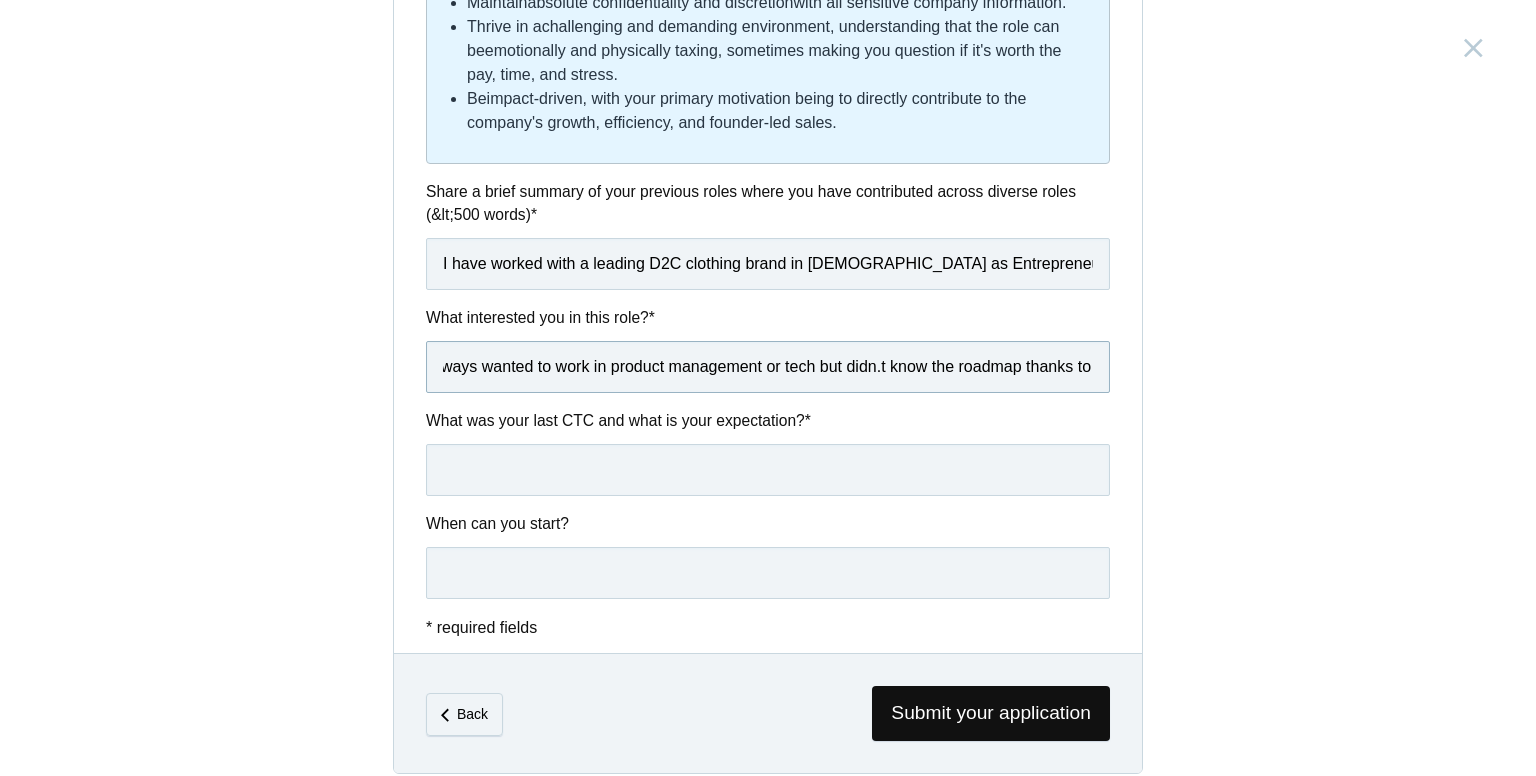 click on "Think of me as someone who always wanted to work in product management or tech but didn.t know the roadmap thanks to lack of exposure I had growing up as a kid in tier-3 city." at bounding box center (768, 367) 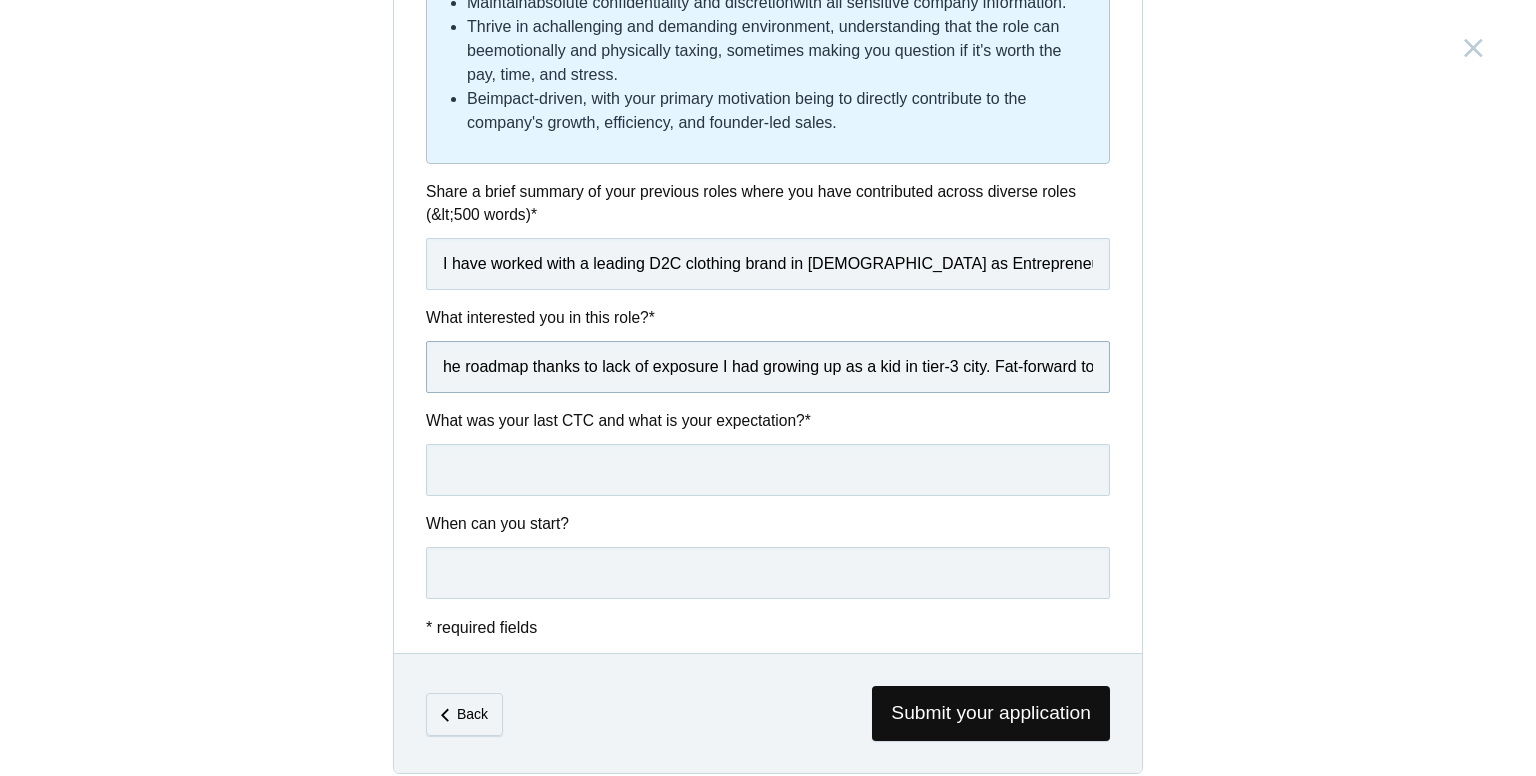 scroll, scrollTop: 0, scrollLeft: 729, axis: horizontal 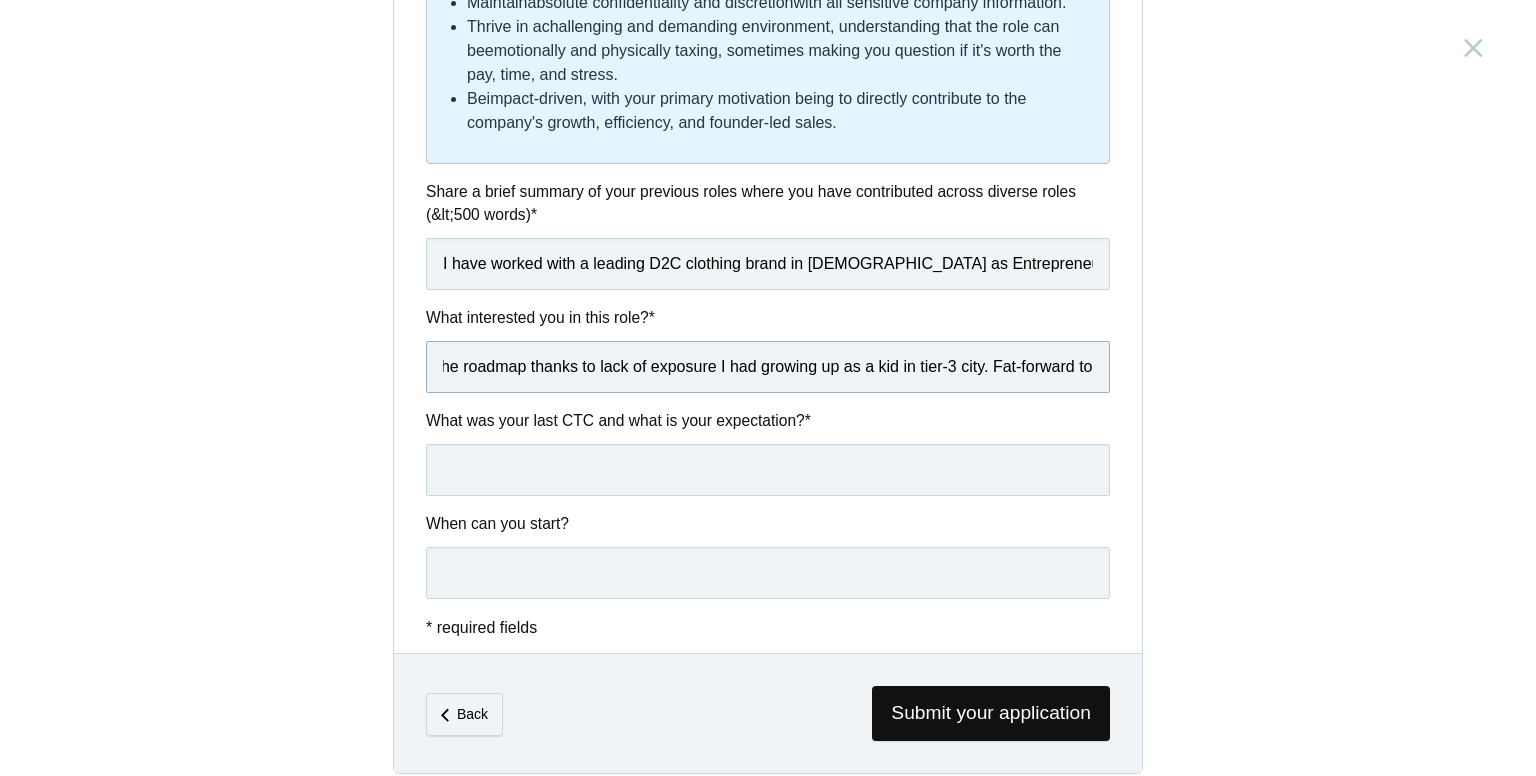 click on "Think of me as someone who always wanted to work in Product Management or Tech but didn't know the roadmap thanks to lack of exposure I had growing up as a kid in tier-3 city. Fat-forward to" at bounding box center (768, 367) 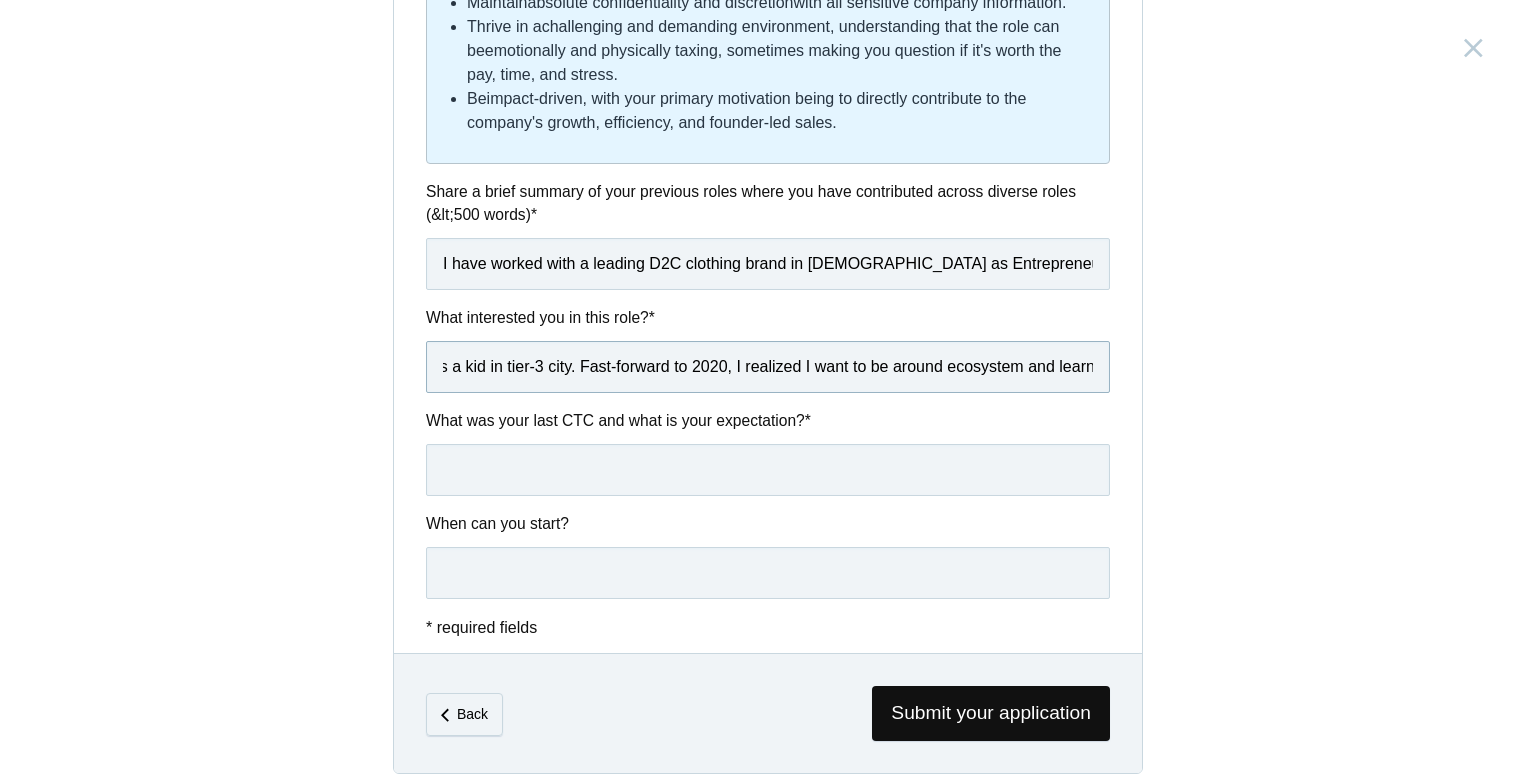scroll, scrollTop: 0, scrollLeft: 1144, axis: horizontal 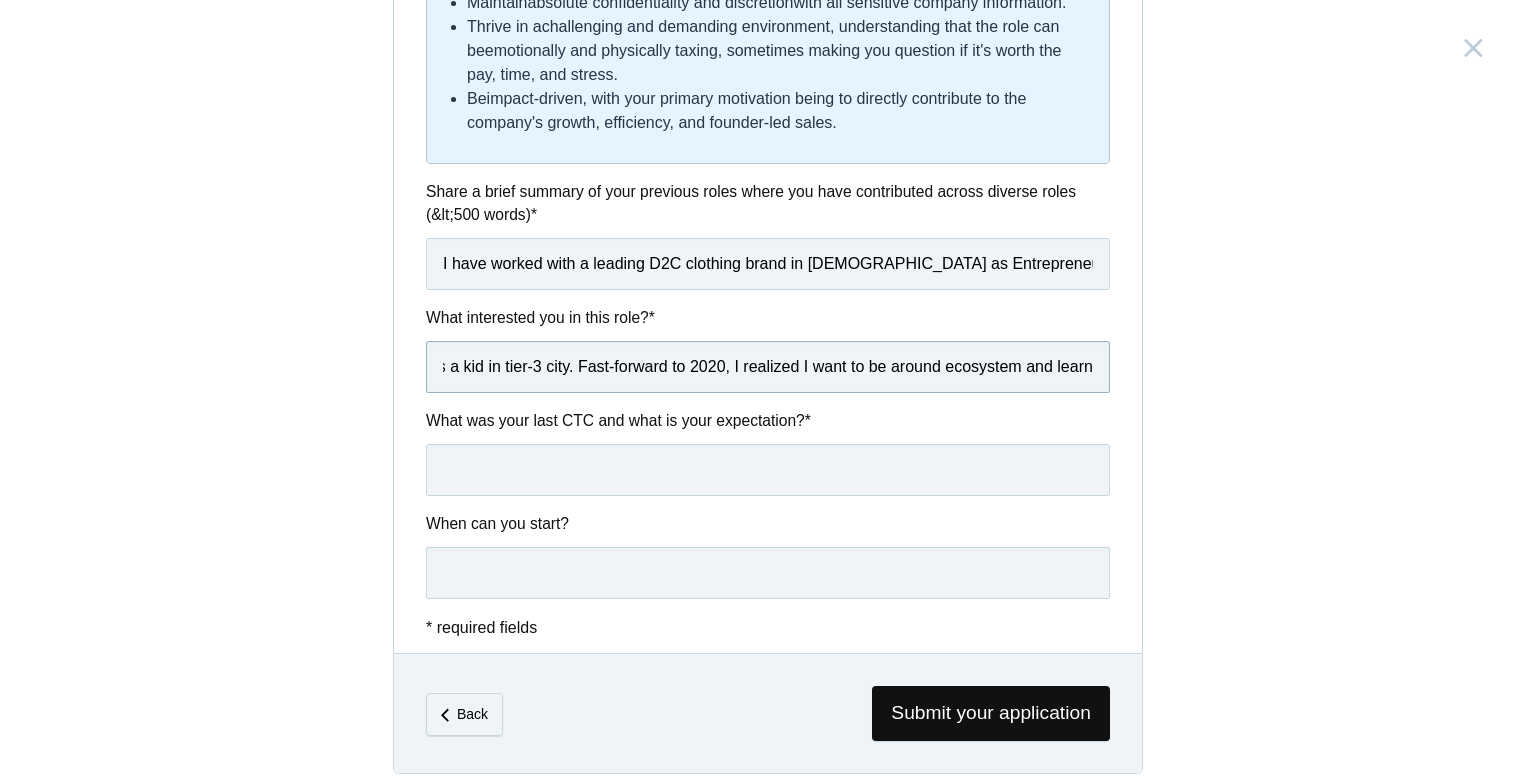 click on "Think of me as someone who always wanted to work in Product Management or Tech but didn't know the roadmap thanks to lack of exposure I had growing up as a kid in tier-3 city. Fast-forward to 2020, I realized I want to be around ecosystem and learn" at bounding box center [768, 367] 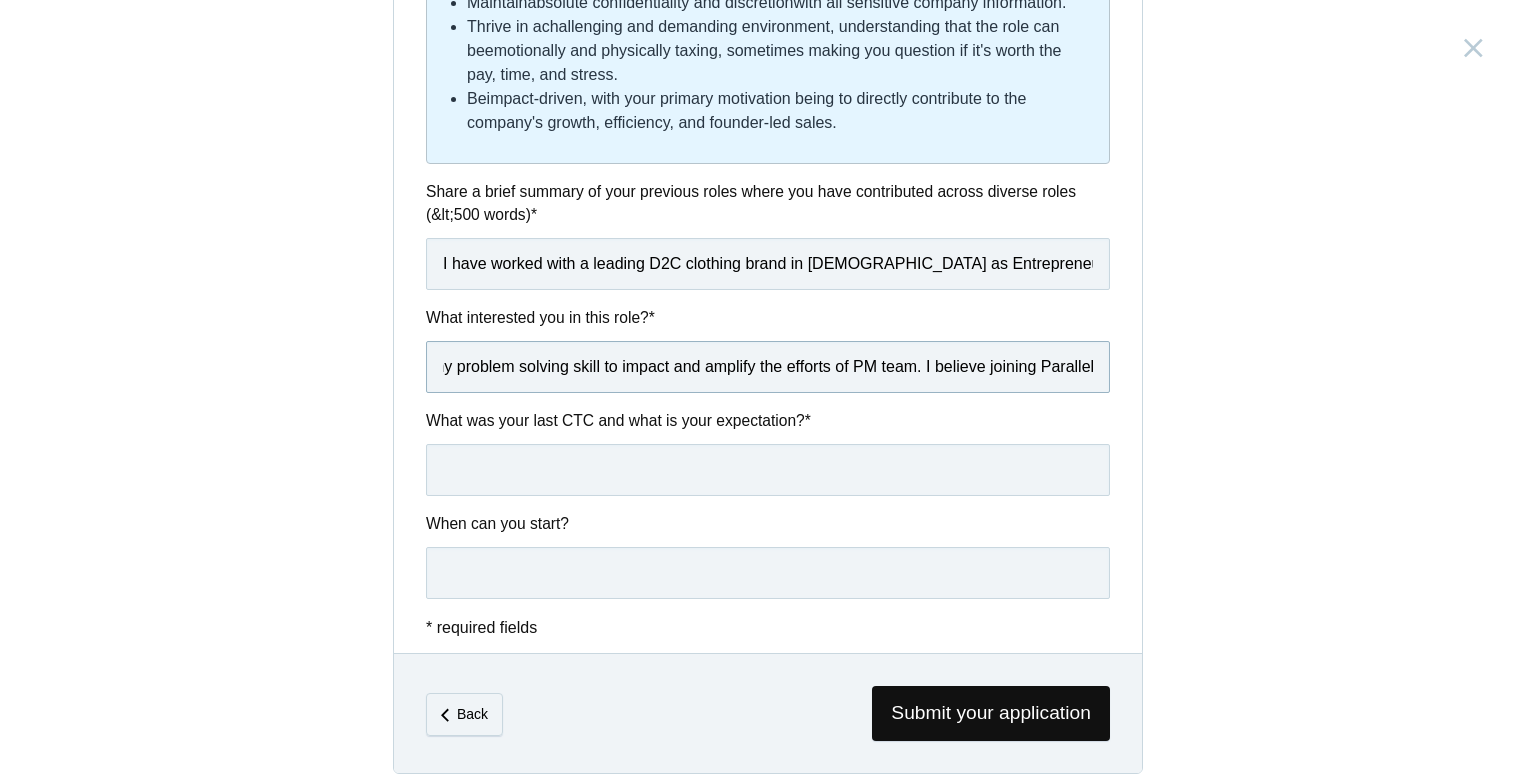 scroll, scrollTop: 0, scrollLeft: 2000, axis: horizontal 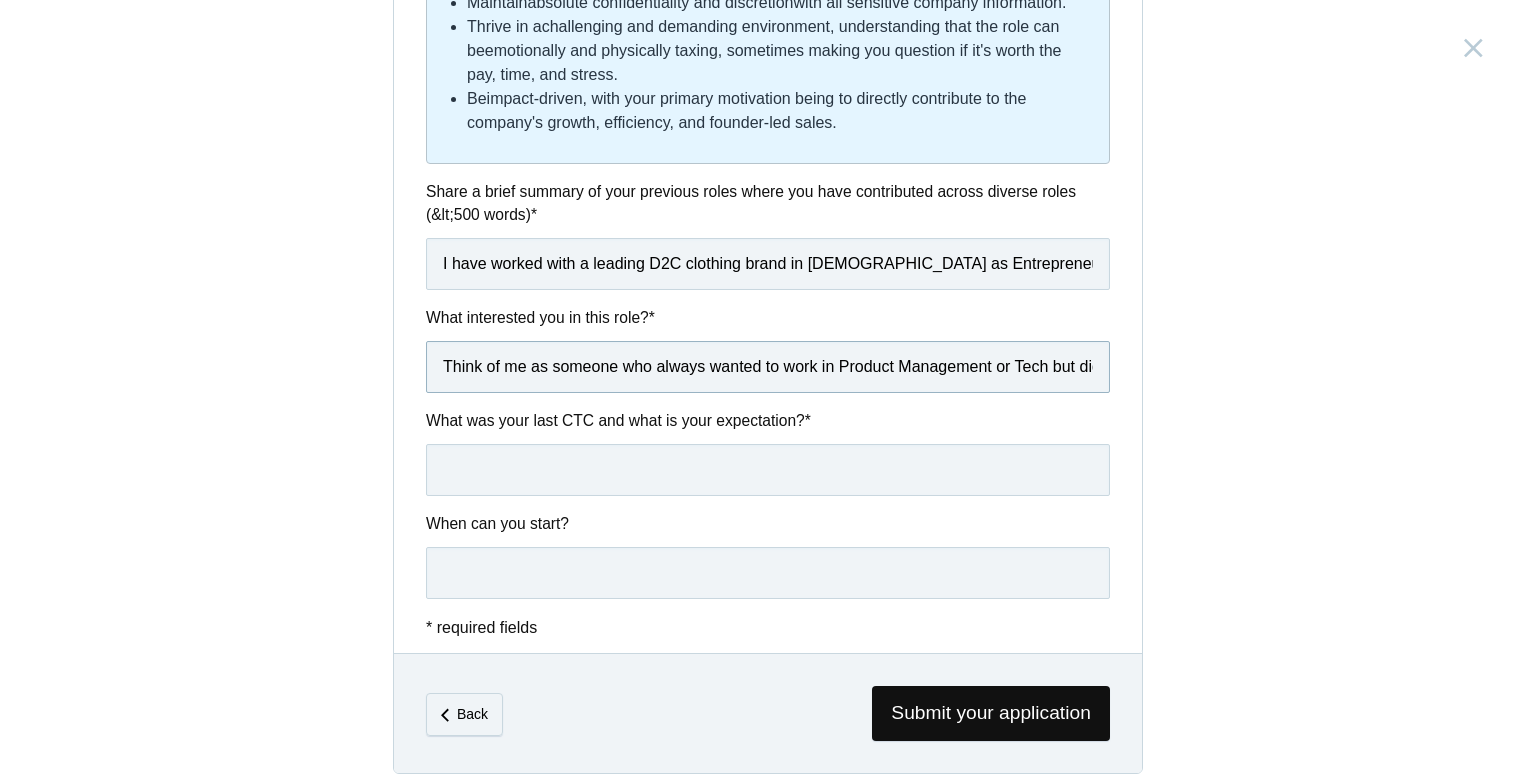 click on "Think of me as someone who always wanted to work in Product Management or Tech but didn't know the roadmap thanks to lack of exposure I had growing up as a kid in tier-3 city. Fast-forward to 2020, I realized I want to be around ecosystem, learn about the technology and use my problem solving skill to impact and amplify the efforts of PM team. I believe joining Parallel" at bounding box center (768, 367) 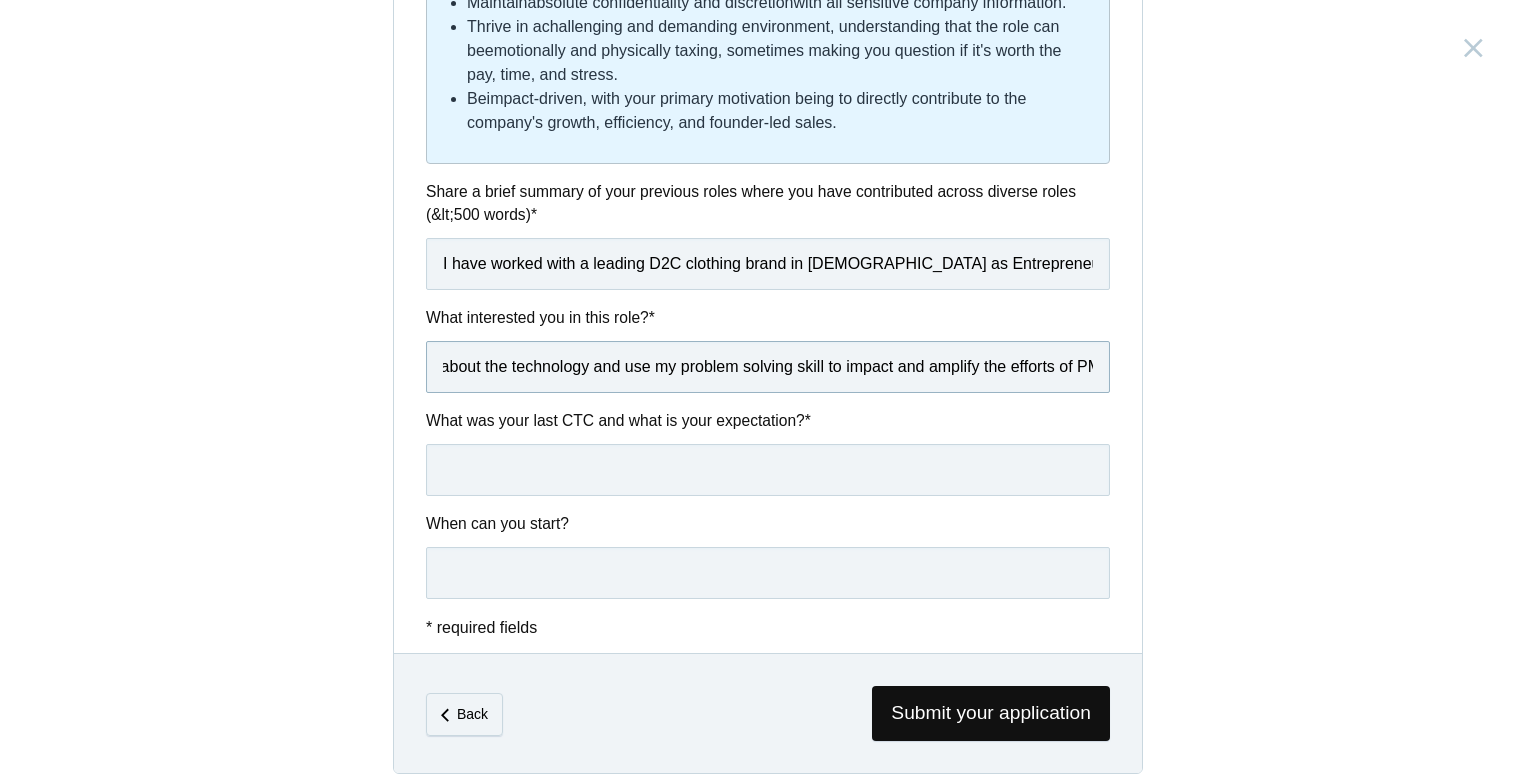 scroll, scrollTop: 0, scrollLeft: 2000, axis: horizontal 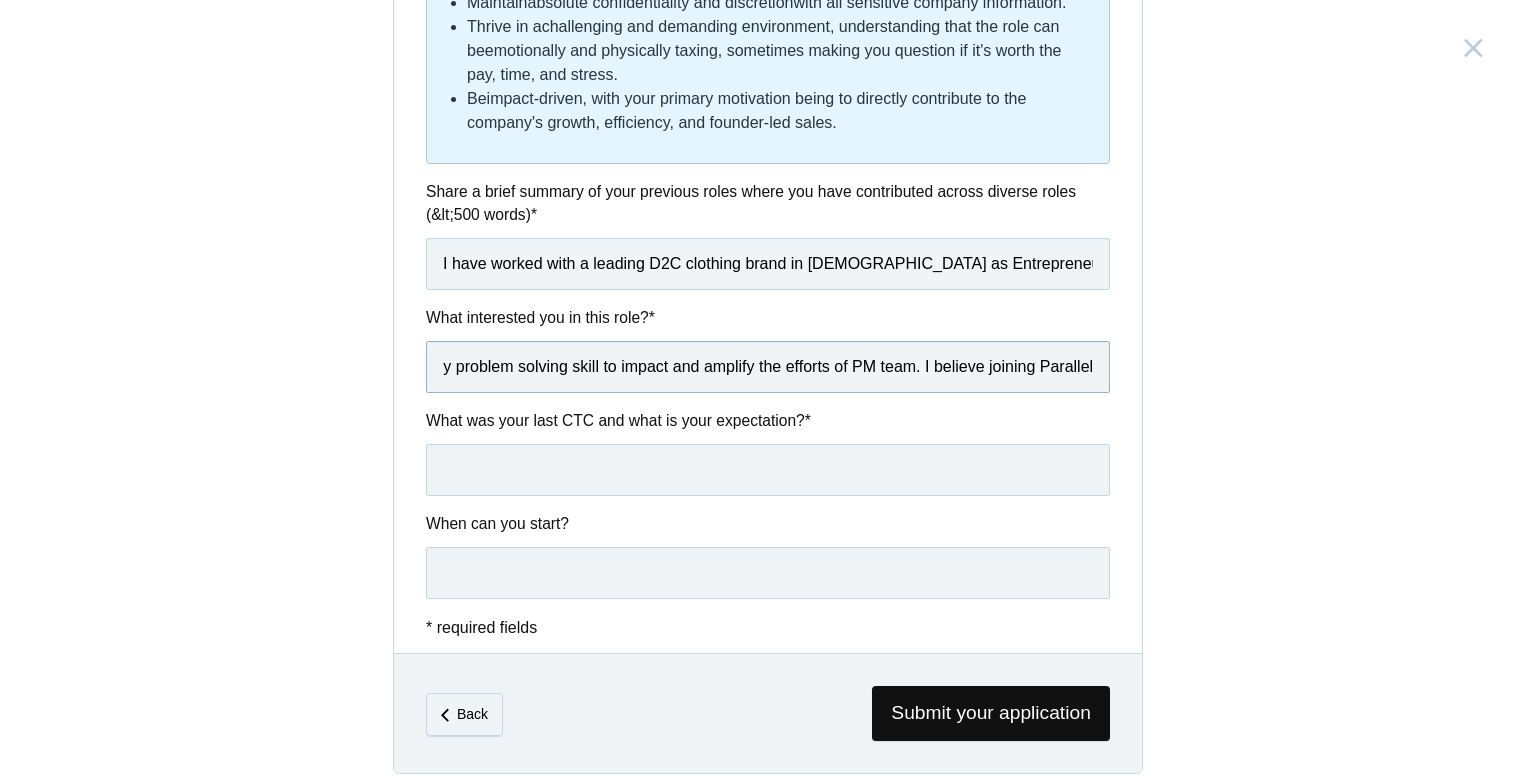 click on "Think of me as someone who always wanted to work in Product Management or Tech but didn't know the roadmap thanks to lack of exposure I had growing up as a kid in tier-3 city. Fast-forward to 2020, I realized I want to be around ecosystem, learn about the technology and use my problem solving skill to impact and amplify the efforts of PM team. I believe joining Parallel" at bounding box center (768, 367) 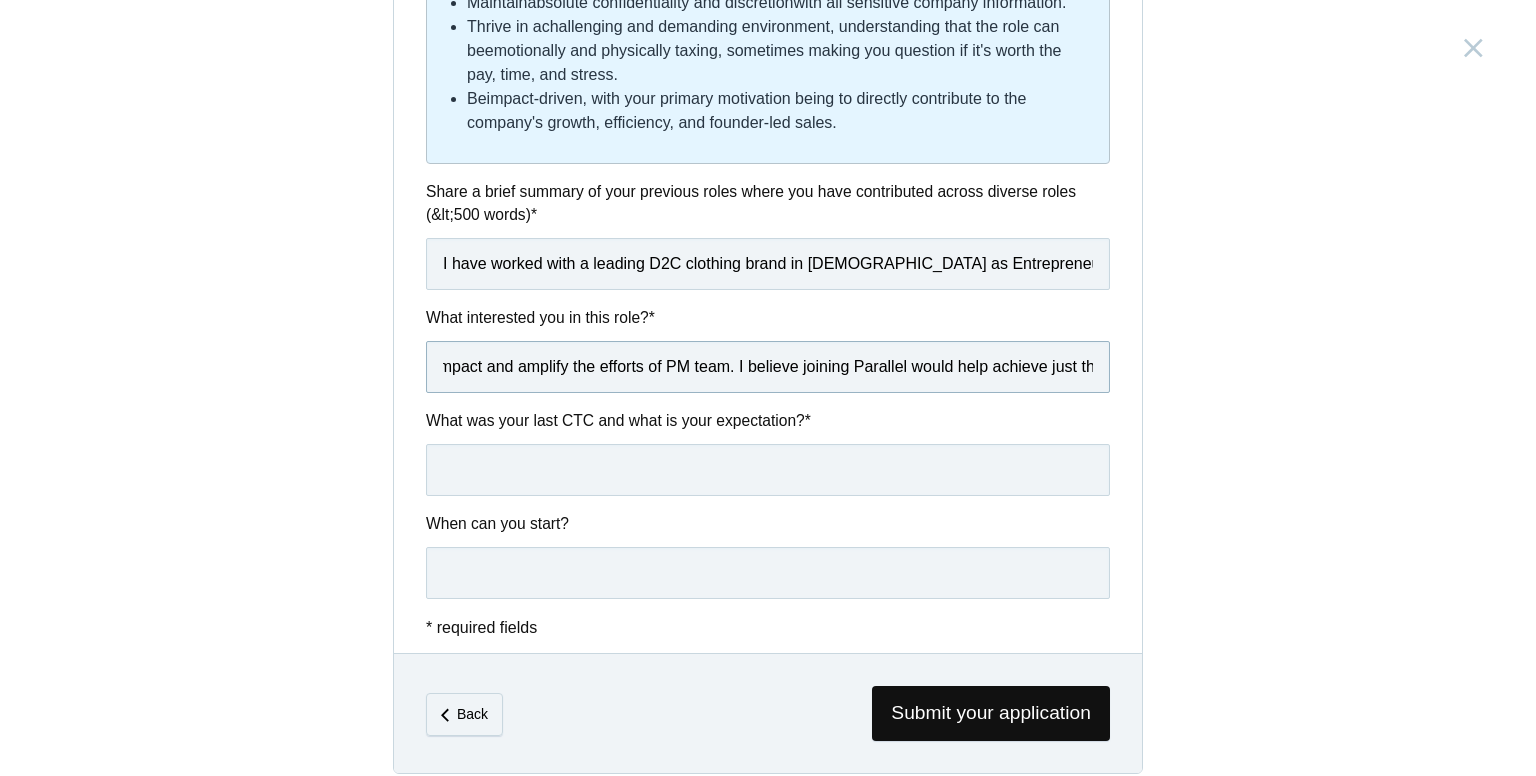 scroll, scrollTop: 0, scrollLeft: 2210, axis: horizontal 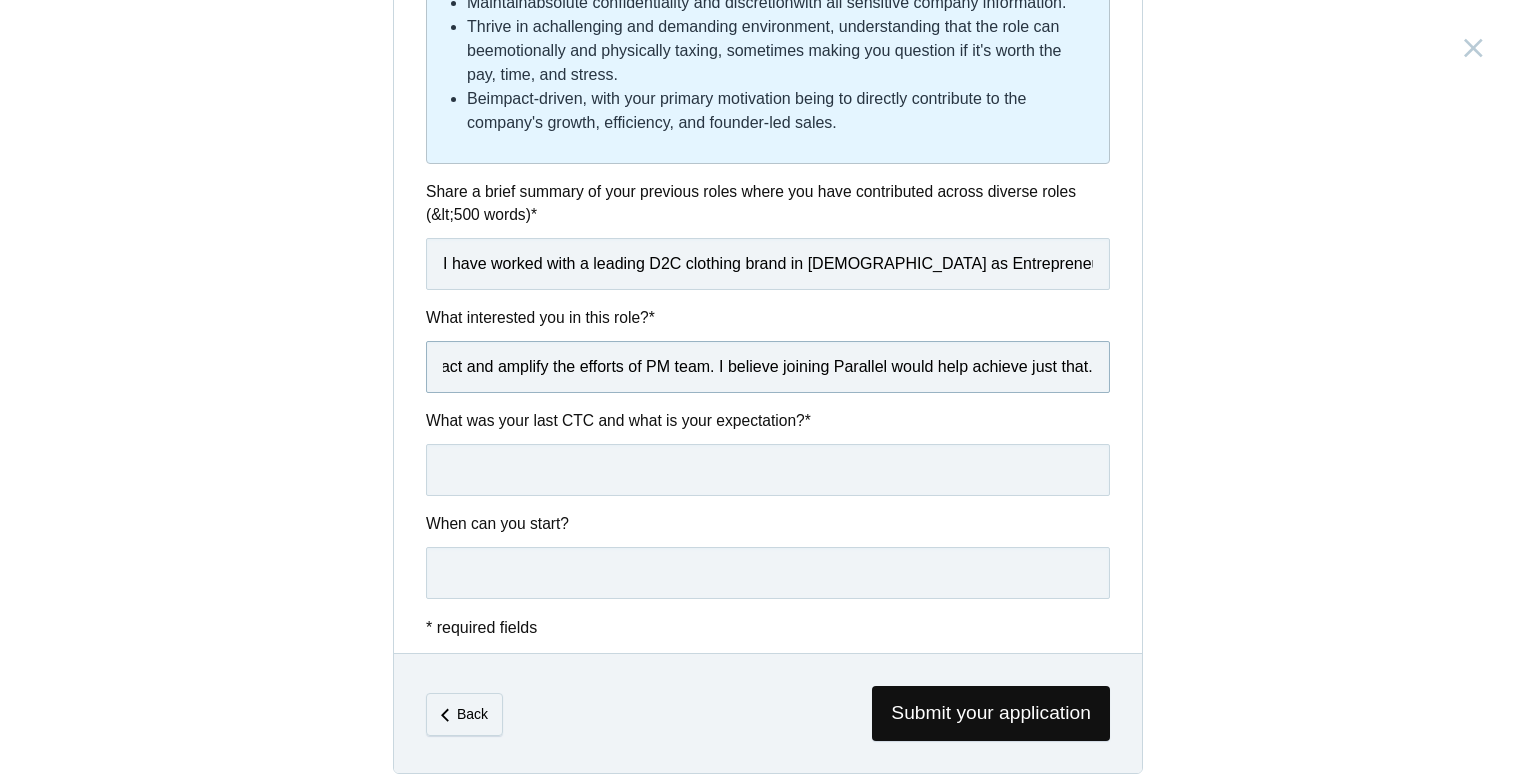 click on "Think of me as someone who always wanted to work in Product Management or Tech but didn't know the roadmap thanks to lack of exposure I had growing up as a kid in tier-3 city. Fast-forward to 2020, I realized I want to be around ecosystem, learn about the technology and use my problem solving skill to impact and amplify the efforts of PM team. I believe joining Parallel would help achieve just that." at bounding box center (768, 367) 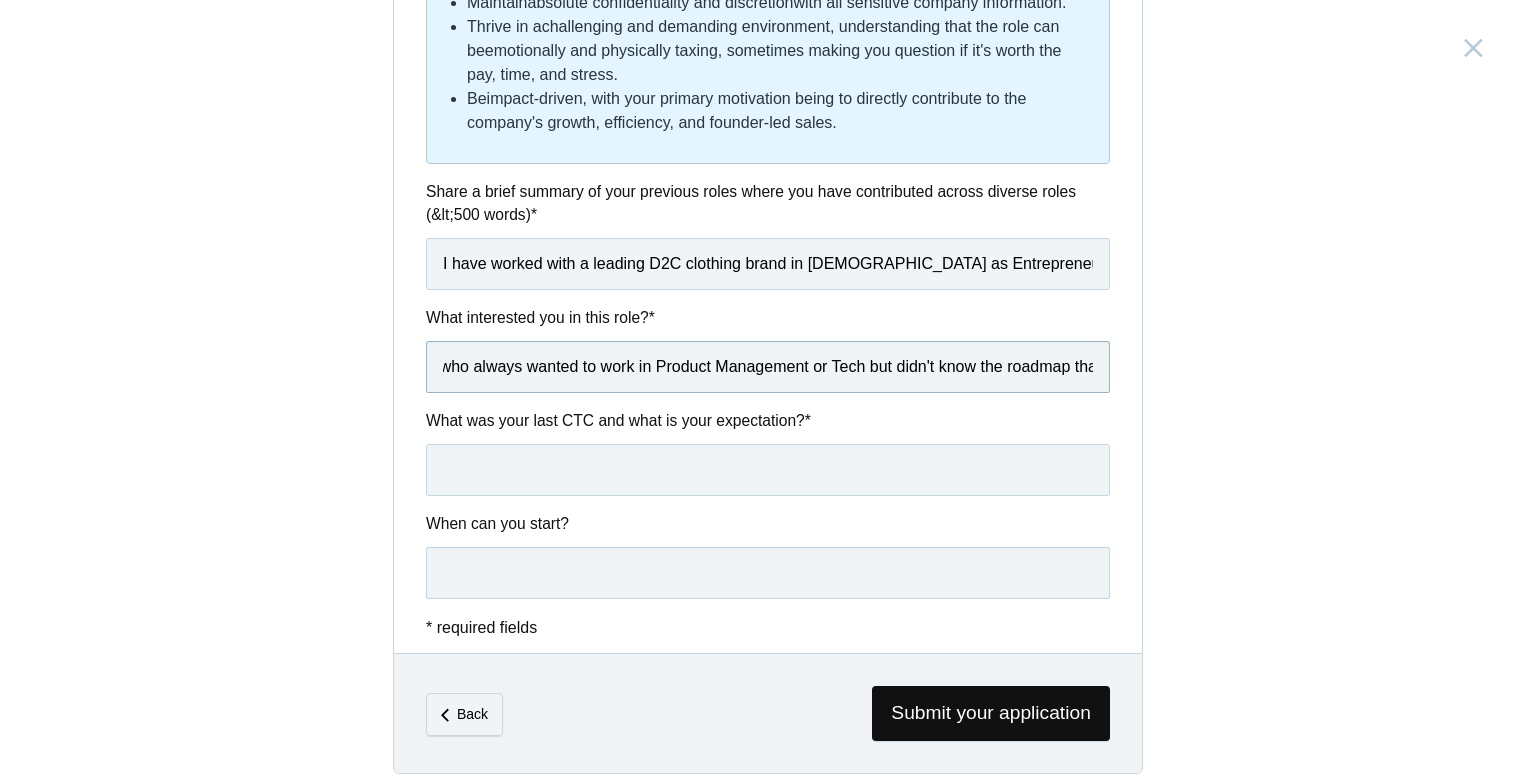 scroll, scrollTop: 0, scrollLeft: 0, axis: both 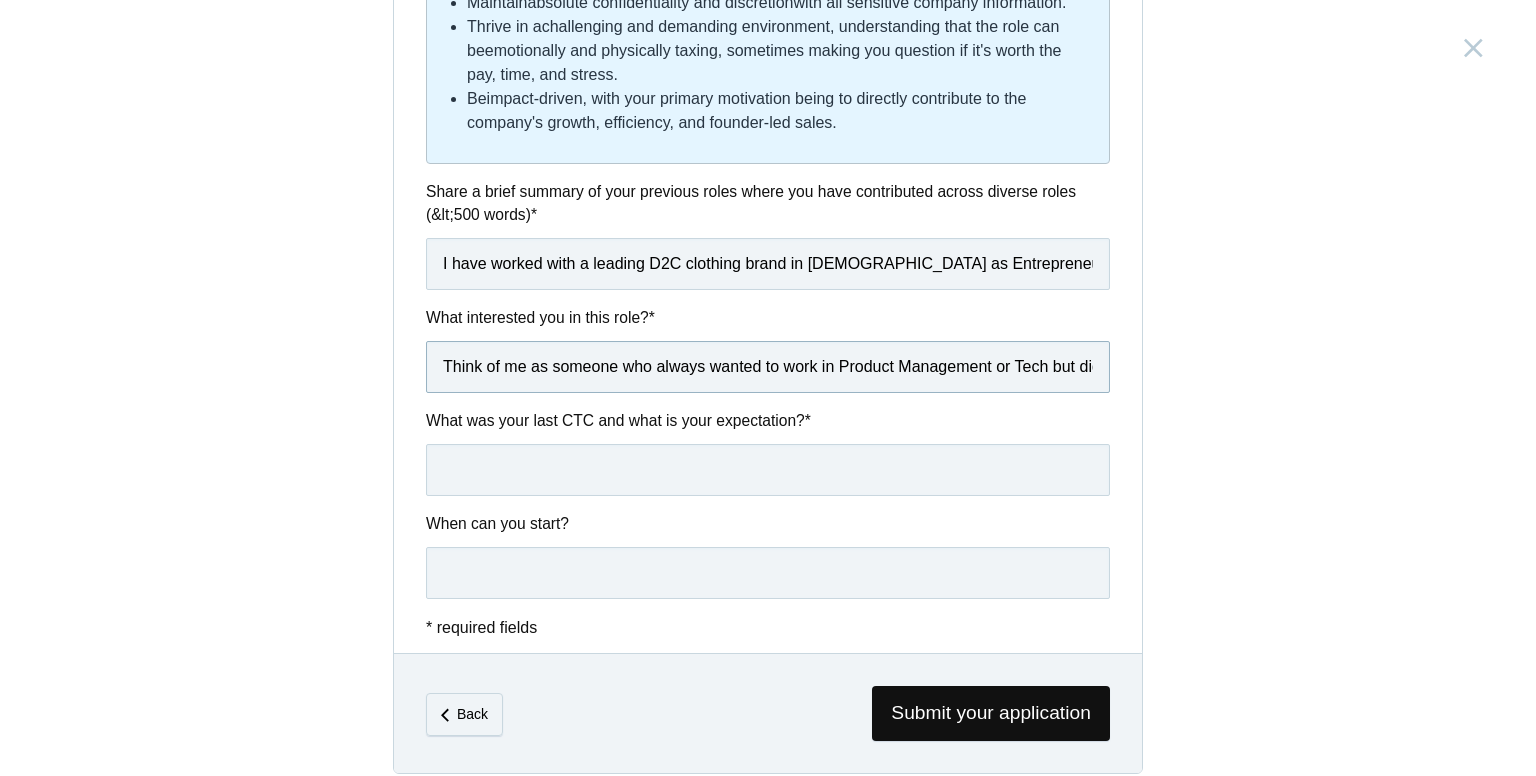 type on "Think of me as someone who always wanted to work in Product Management or Tech but didn't know the roadmap thanks to lack of exposure I had growing up as a kid in tier-3 city. Fast-forward to 2020, I realized I want to be around ecosystem, learn about the technology and use my problem solving skill to impact and amplify the efforts of PM team. I believe joining Parallel would help me achieve just that." 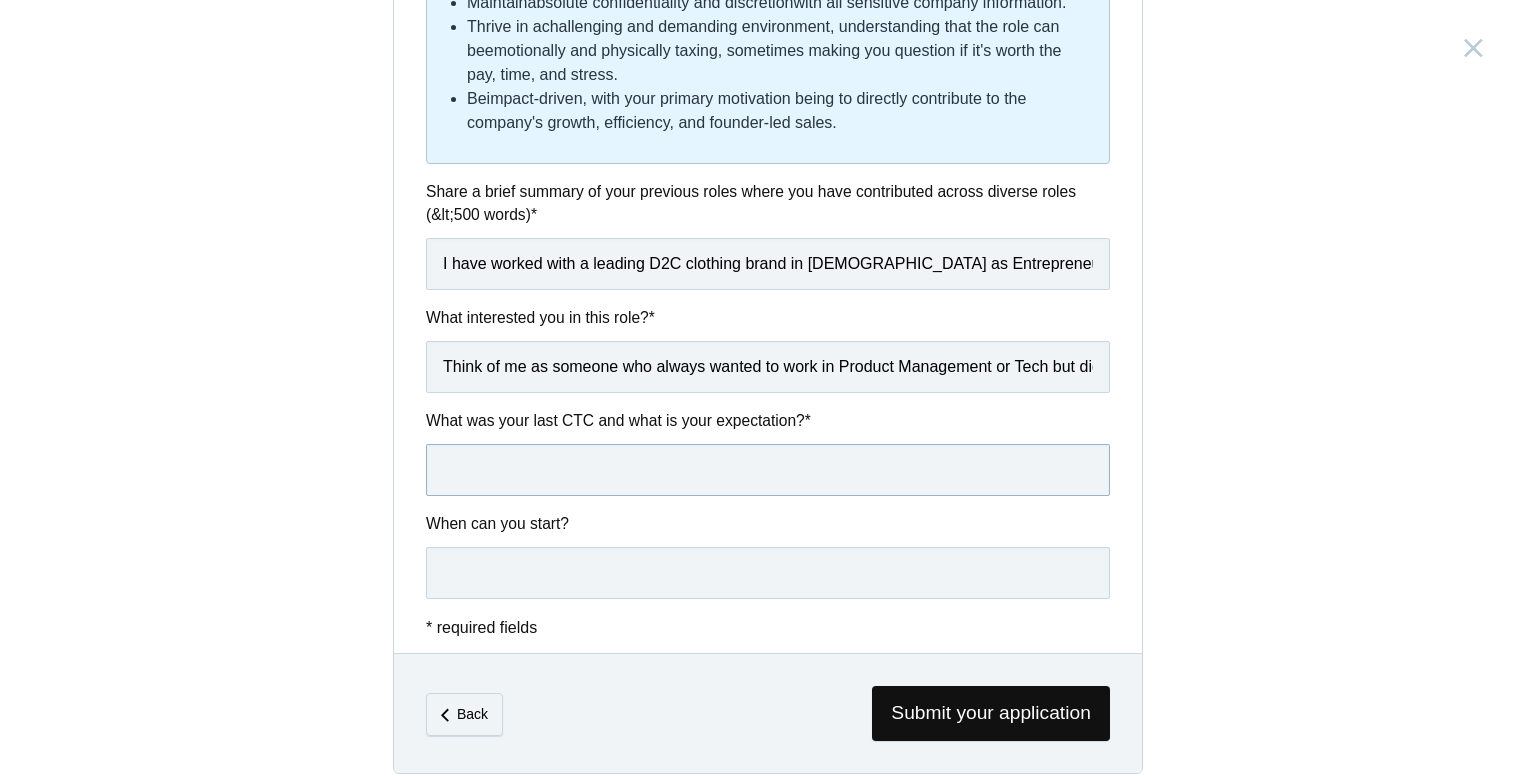 click at bounding box center (768, 470) 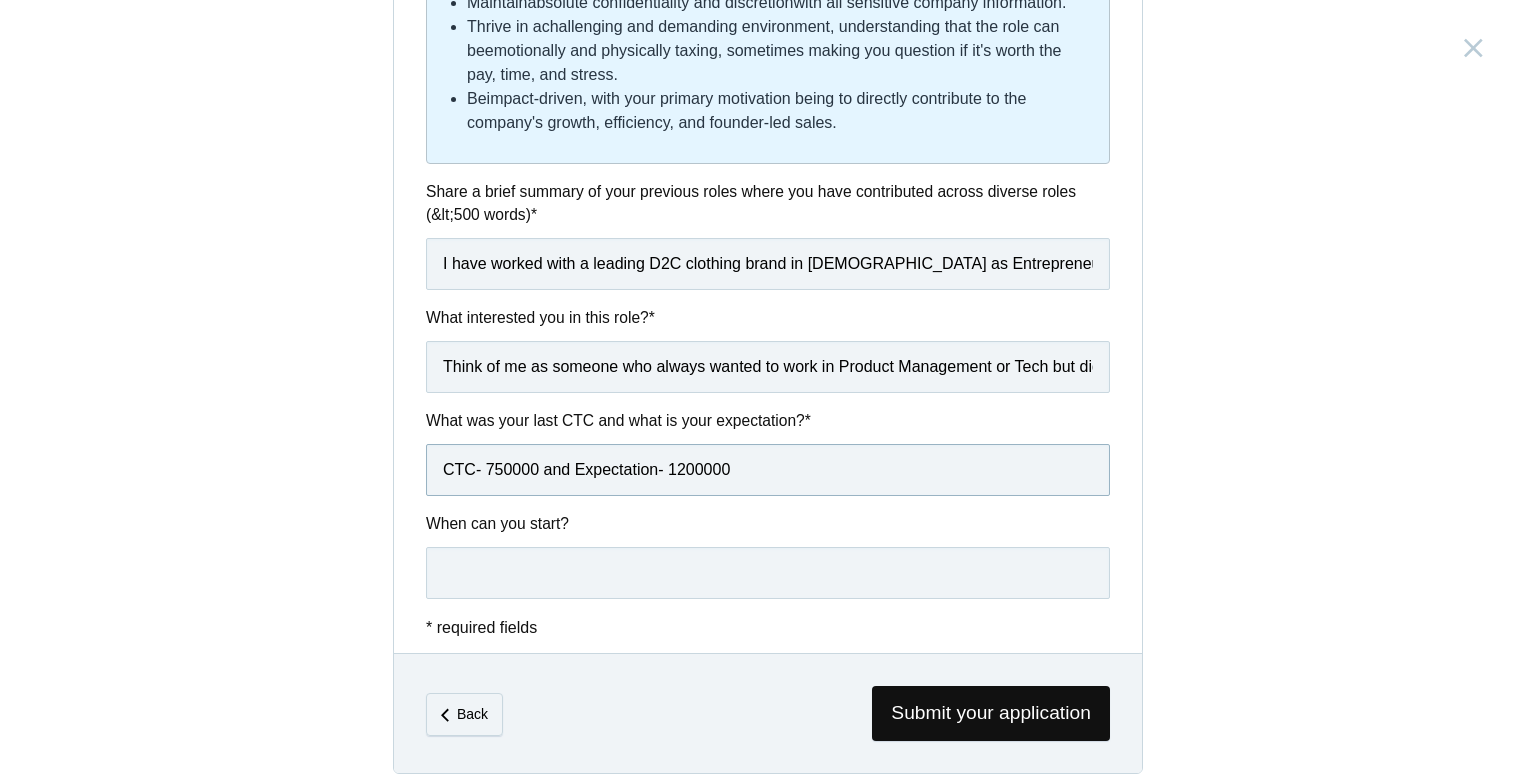 scroll, scrollTop: 1112, scrollLeft: 0, axis: vertical 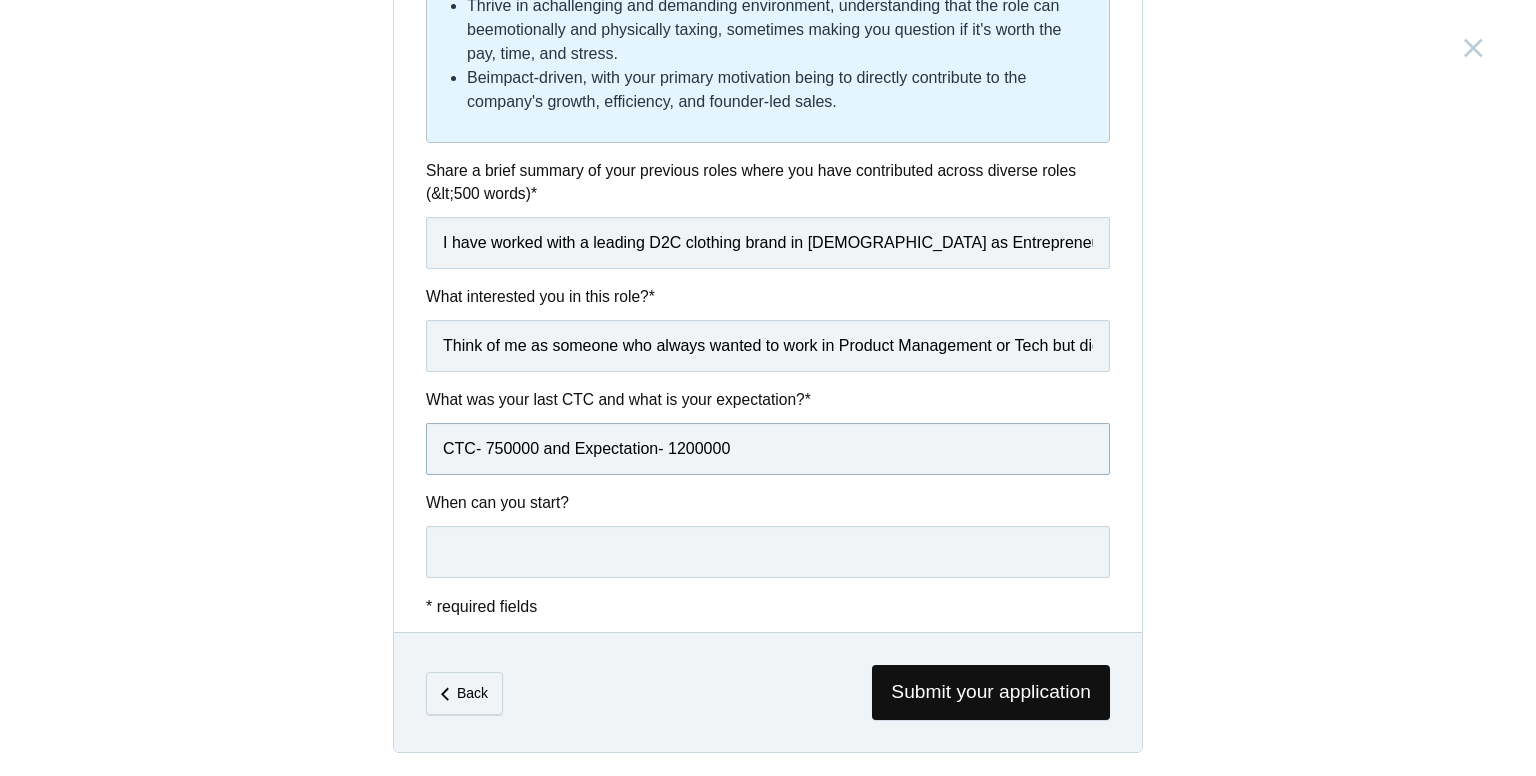 type on "CTC- 750000 and Expectation- 1200000" 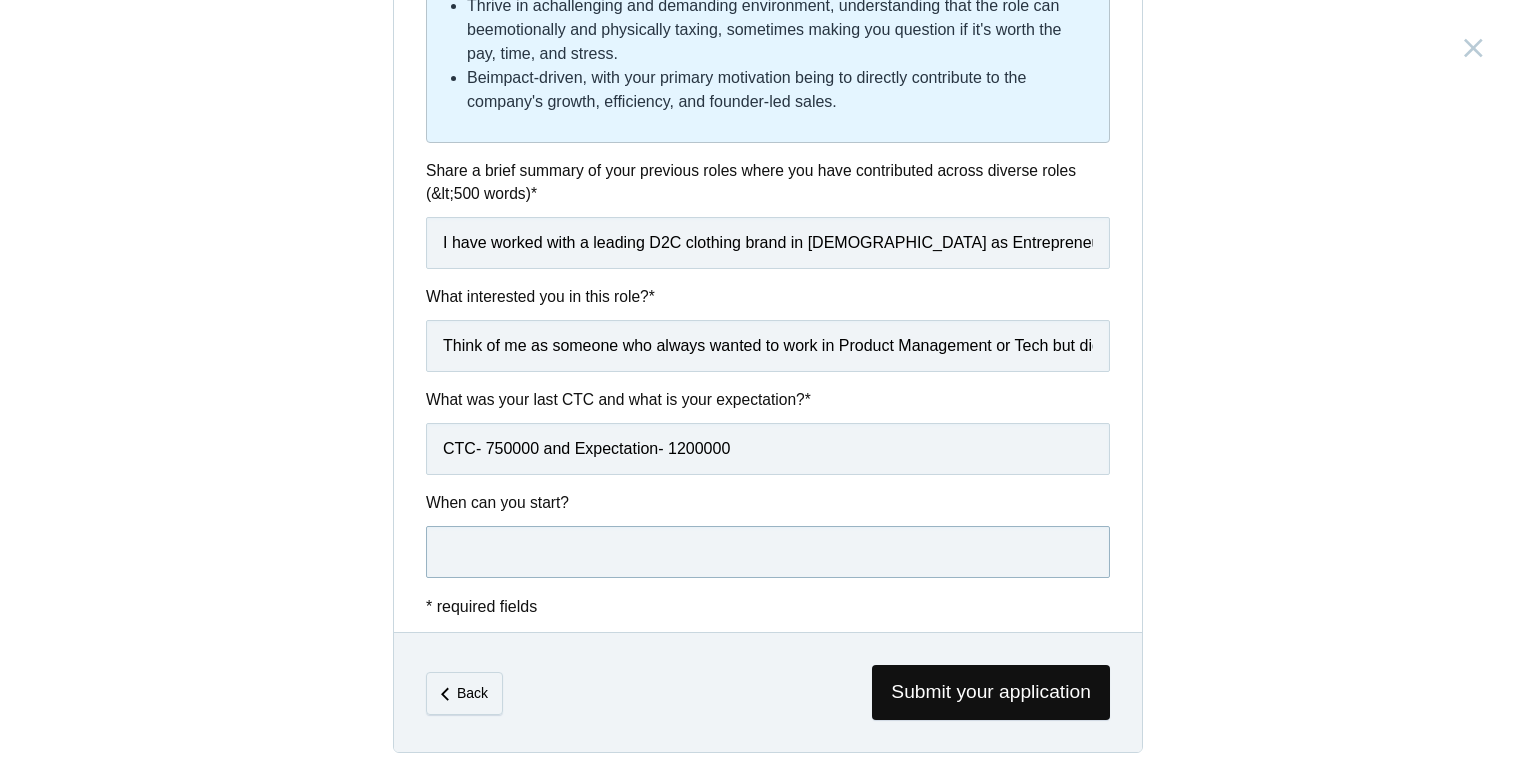 click at bounding box center (768, 552) 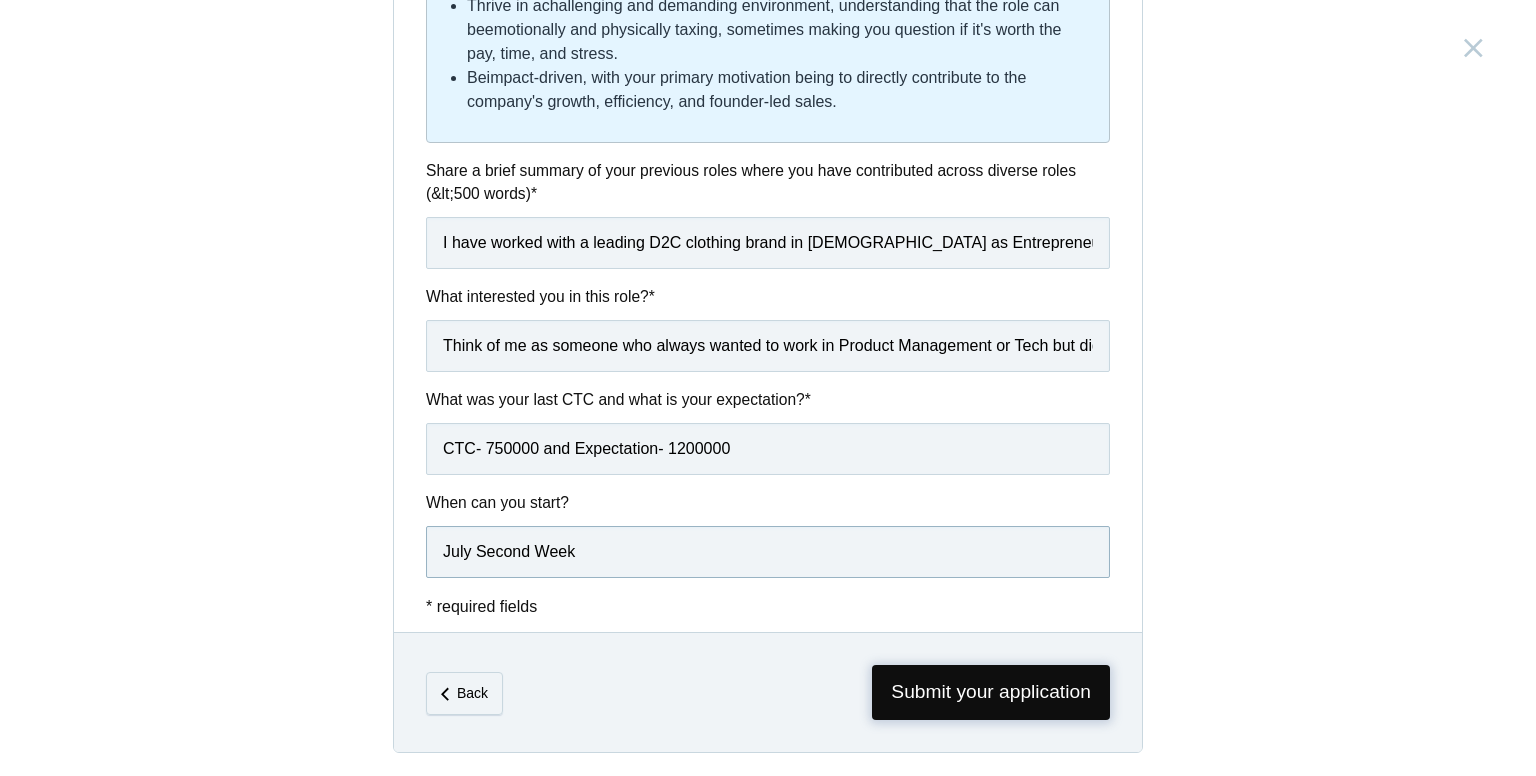 type on "July Second Week" 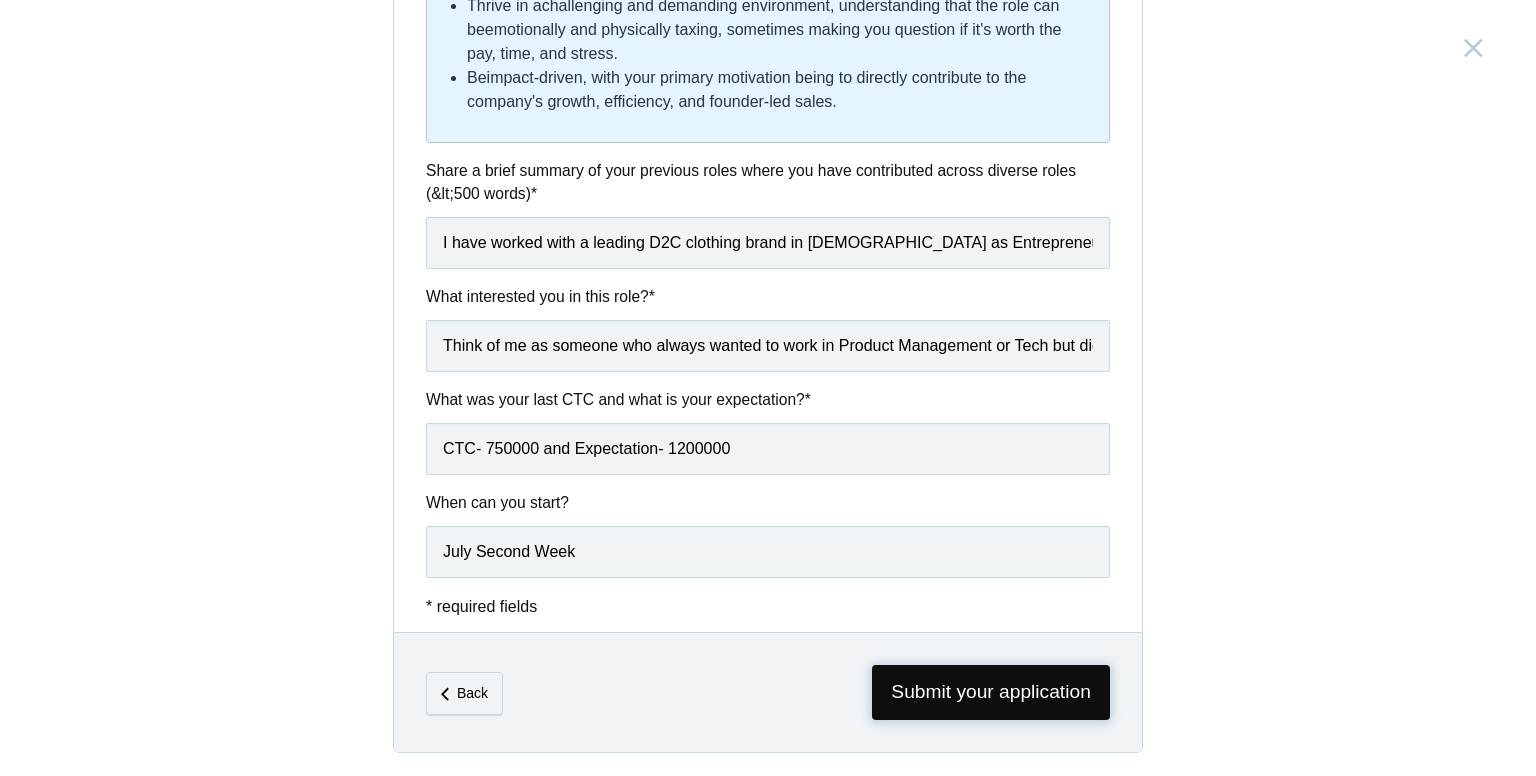click on "Submit your application" at bounding box center (991, 692) 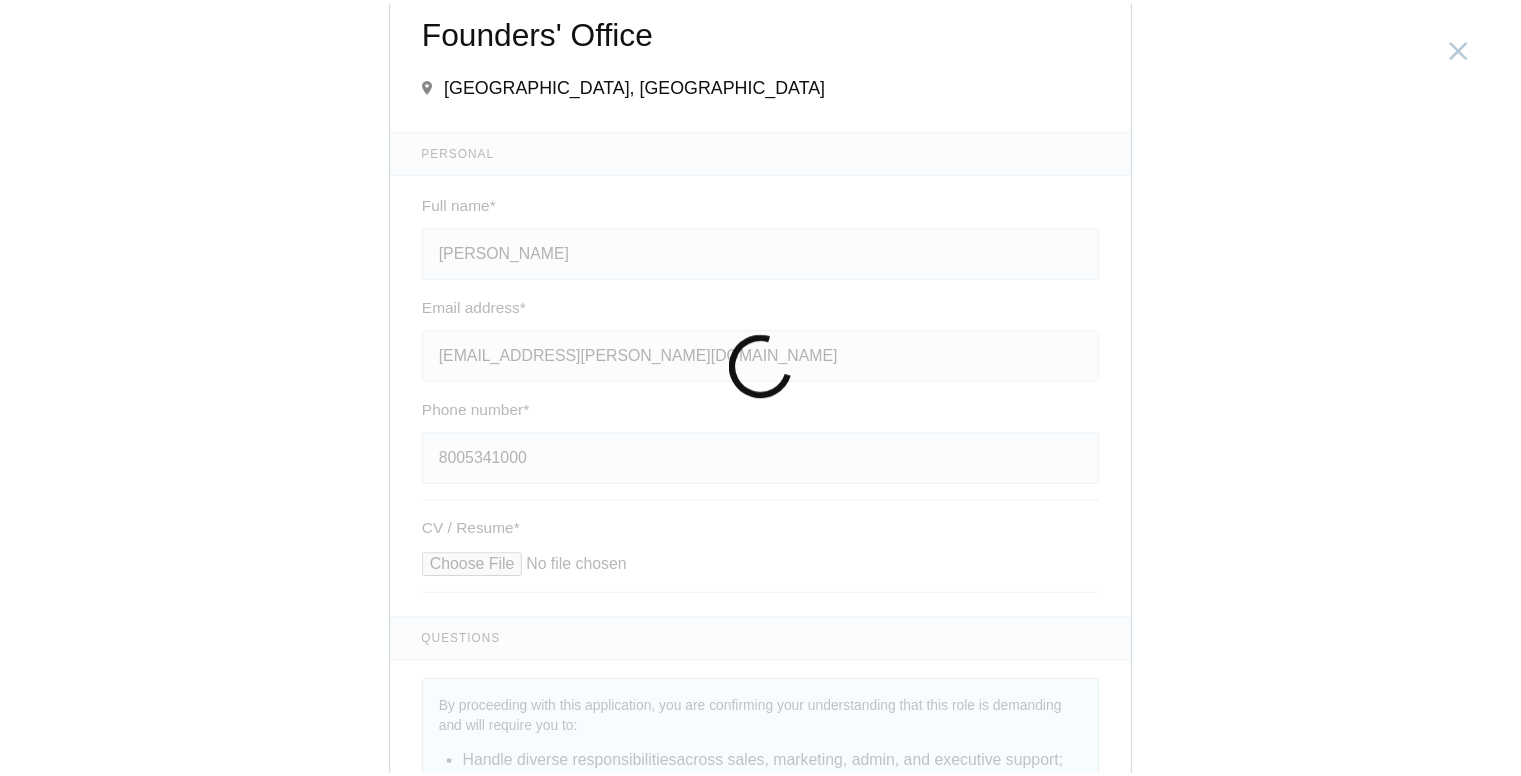 scroll, scrollTop: 0, scrollLeft: 0, axis: both 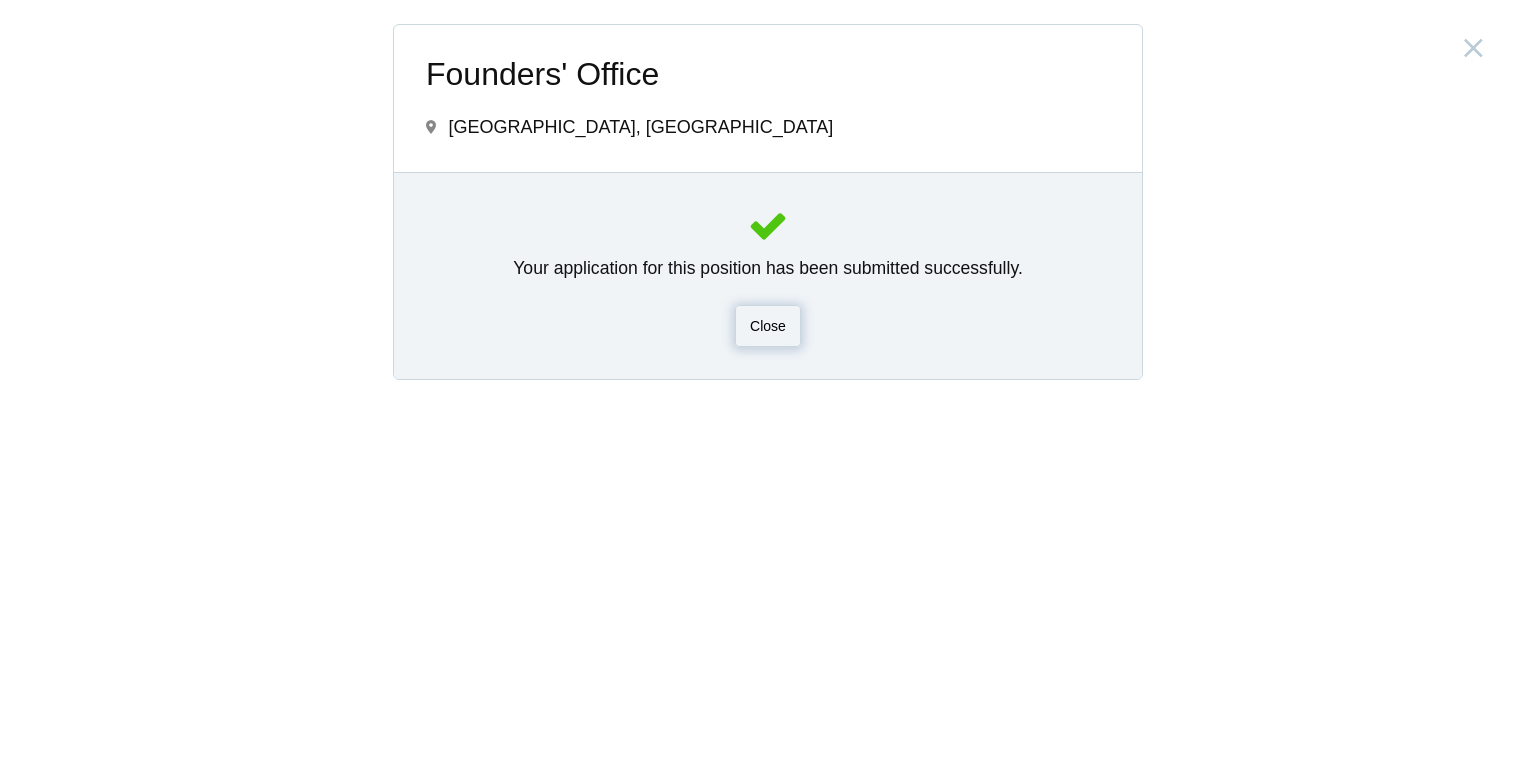 click on "Close" at bounding box center [768, 326] 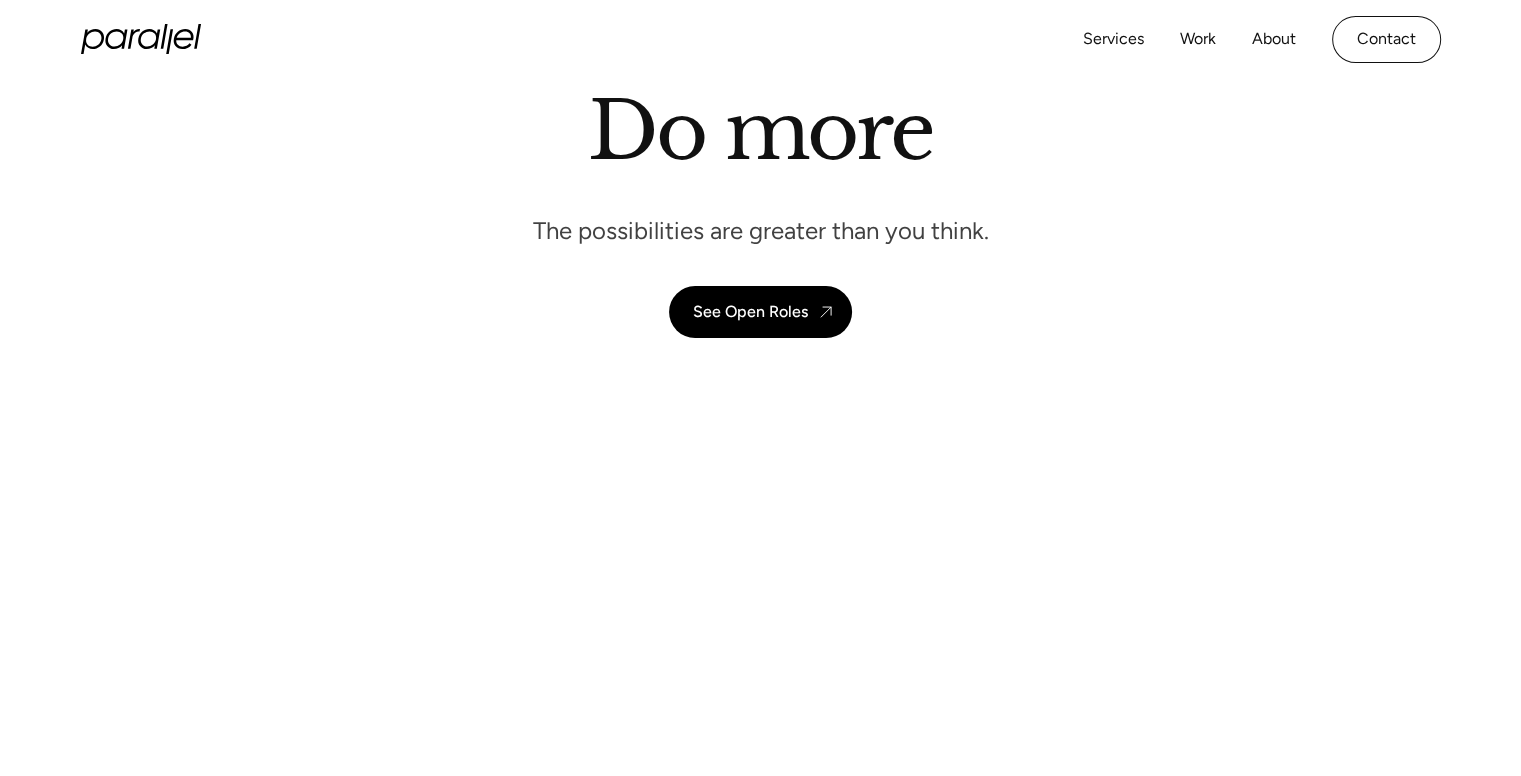 scroll, scrollTop: 48, scrollLeft: 0, axis: vertical 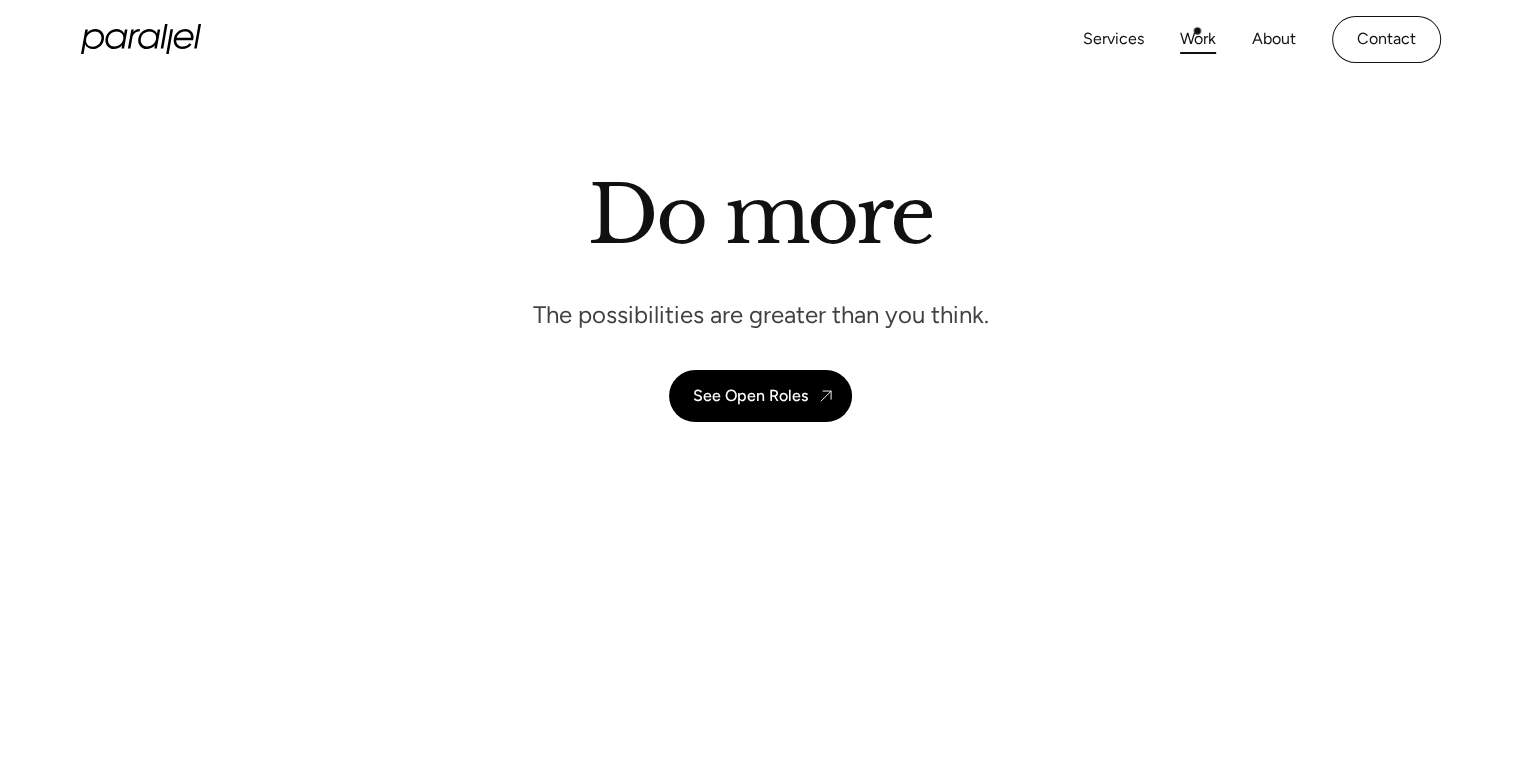 click on "Work" at bounding box center (1198, 39) 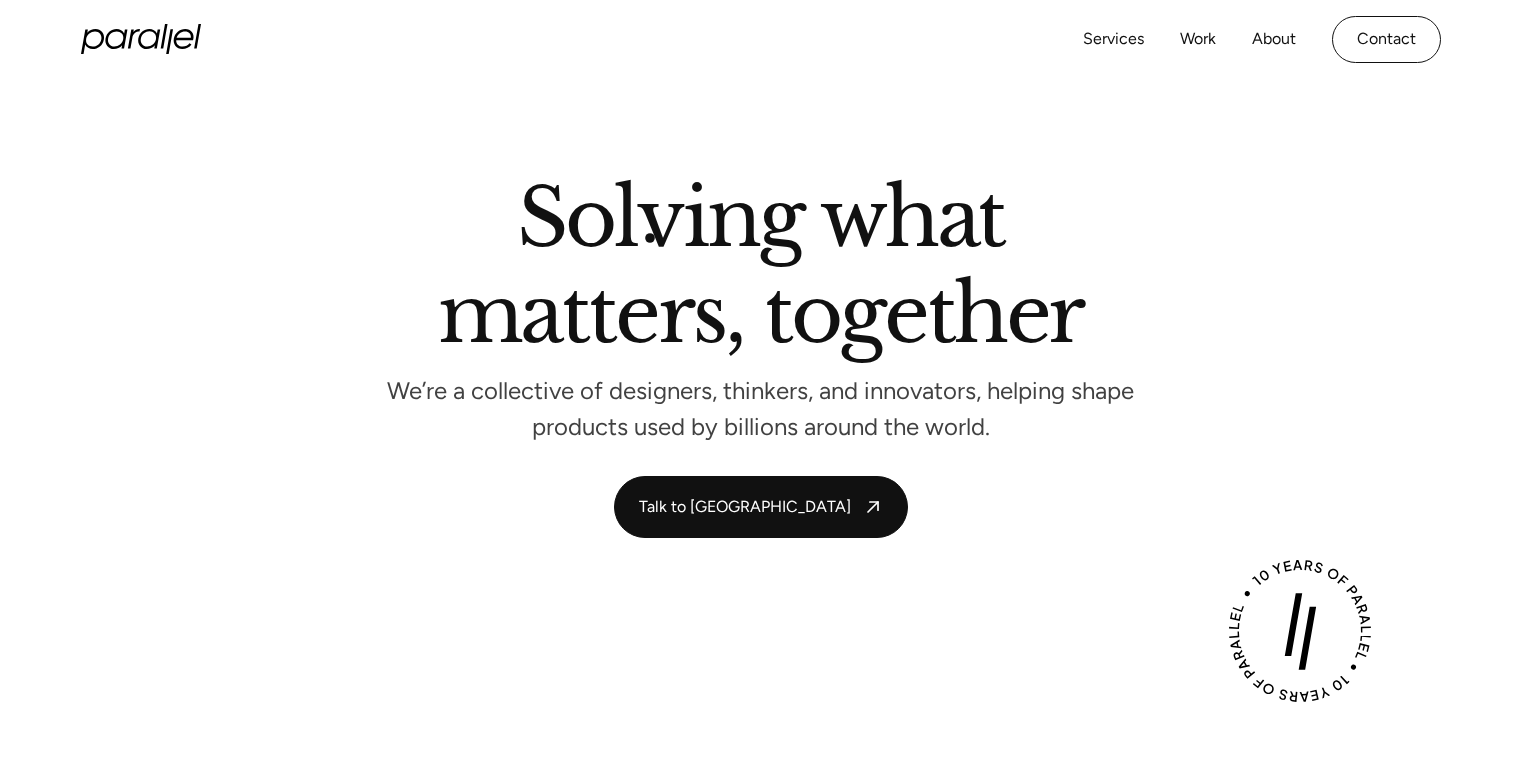 scroll, scrollTop: 0, scrollLeft: 0, axis: both 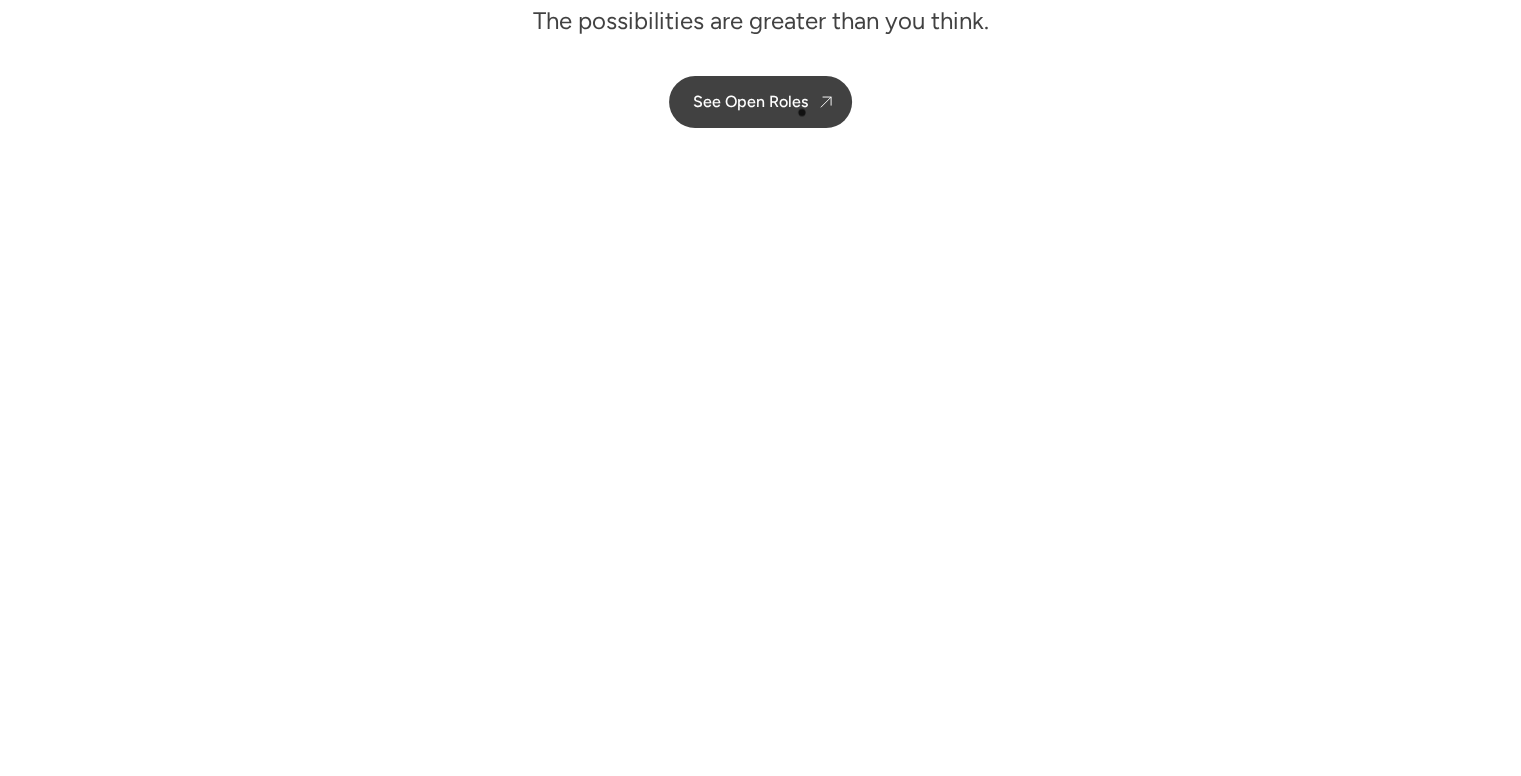 click on "See Open Roles" at bounding box center (760, 102) 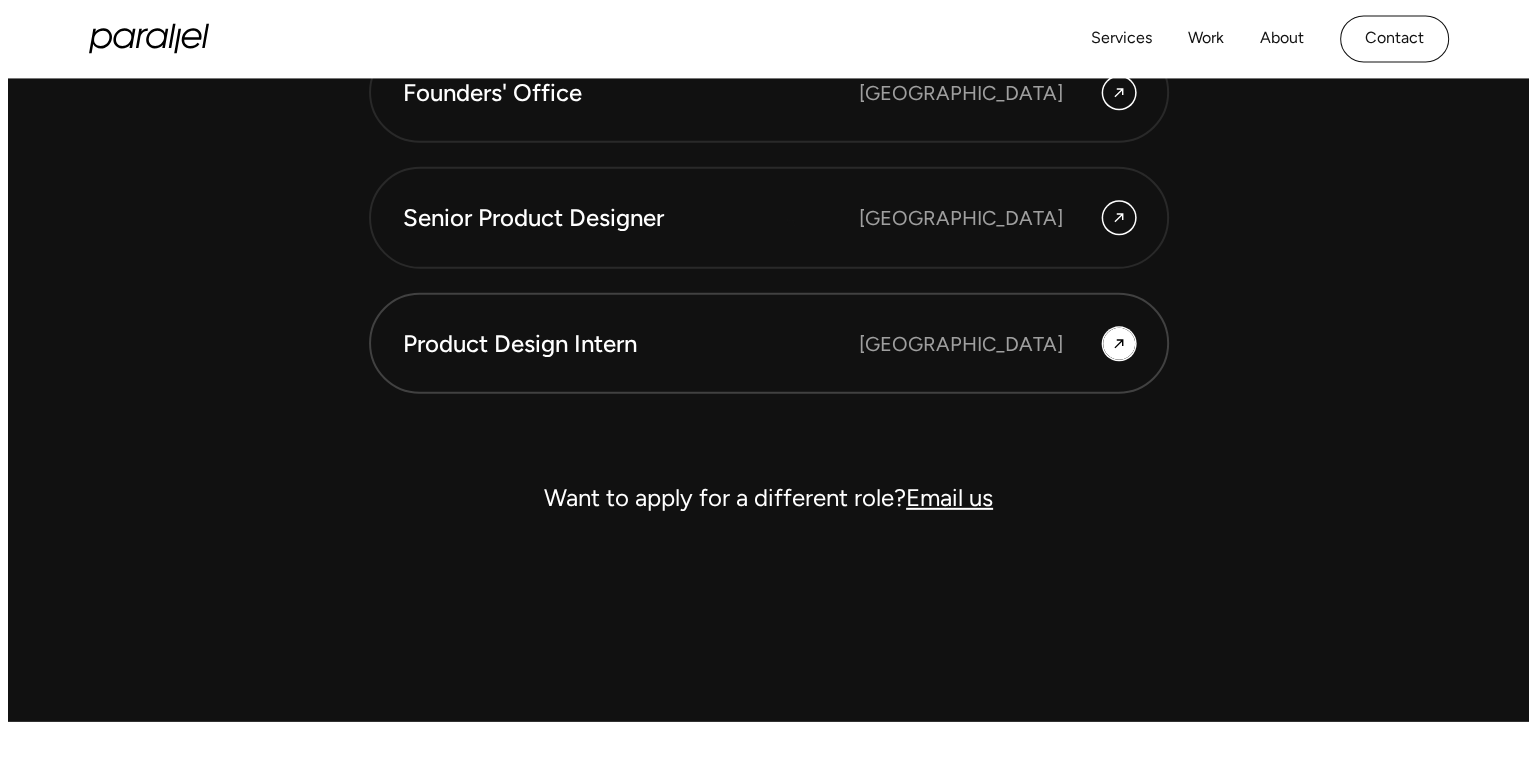 scroll, scrollTop: 5642, scrollLeft: 0, axis: vertical 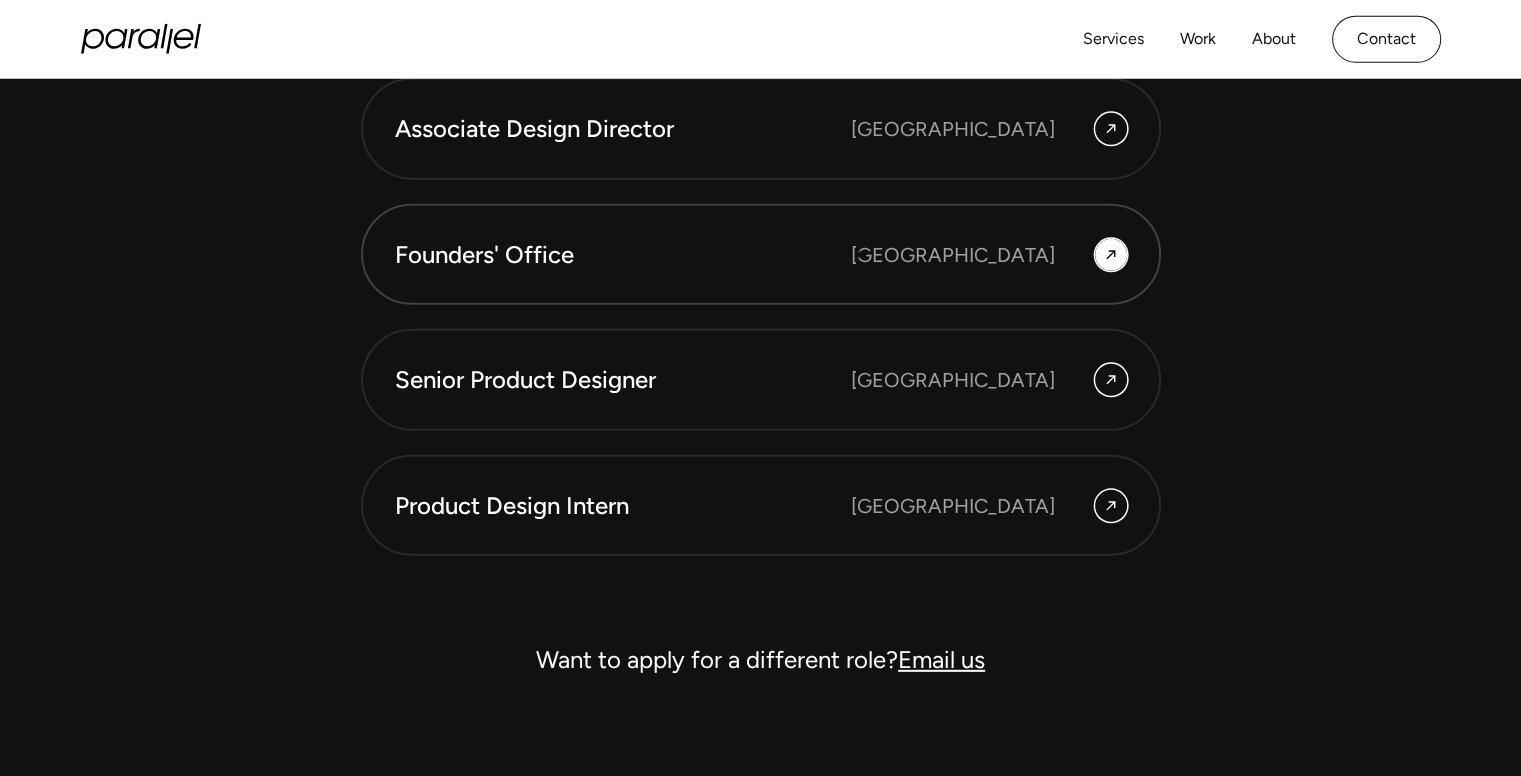 click on "Founders' Office" at bounding box center [623, 255] 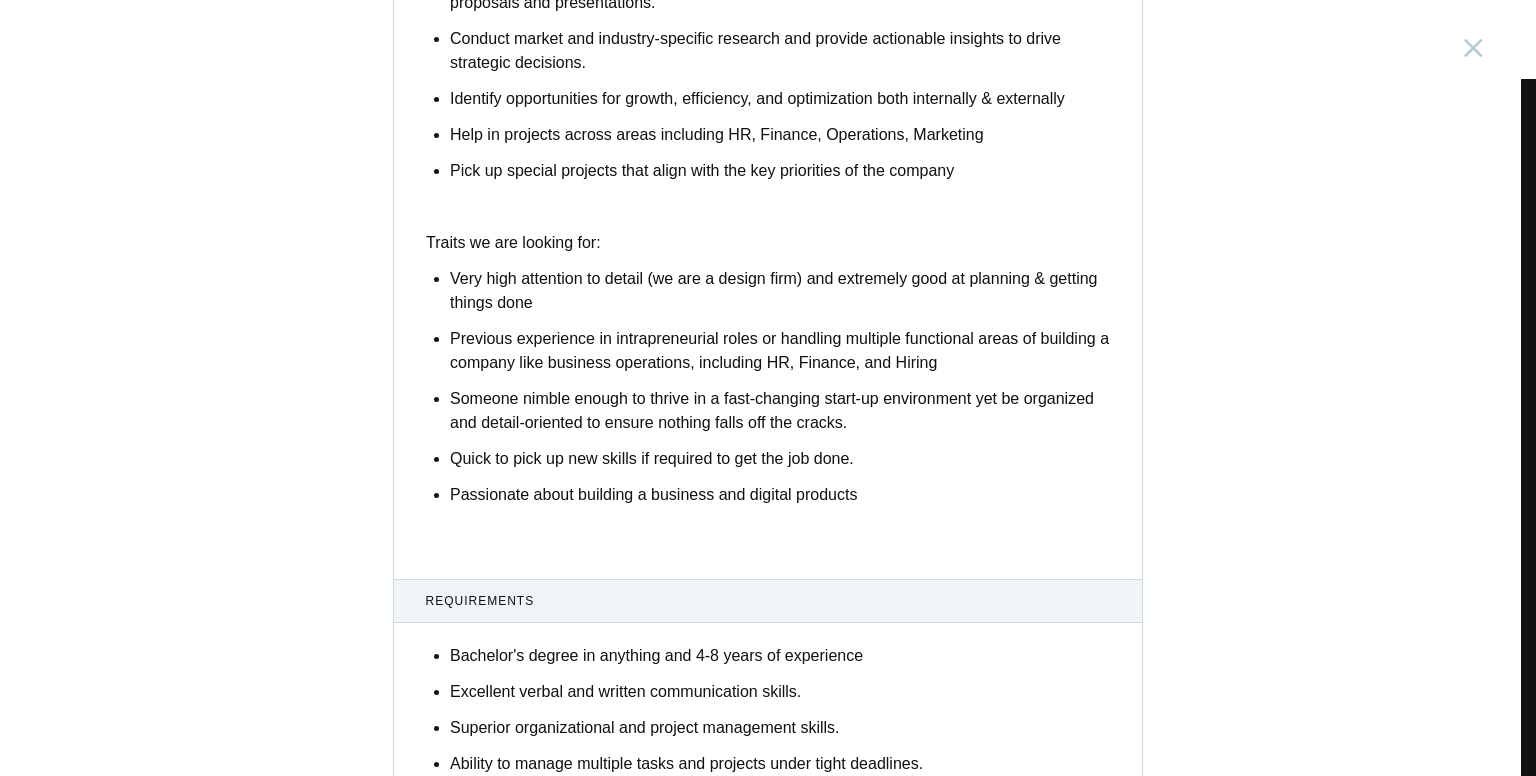 scroll, scrollTop: 1134, scrollLeft: 0, axis: vertical 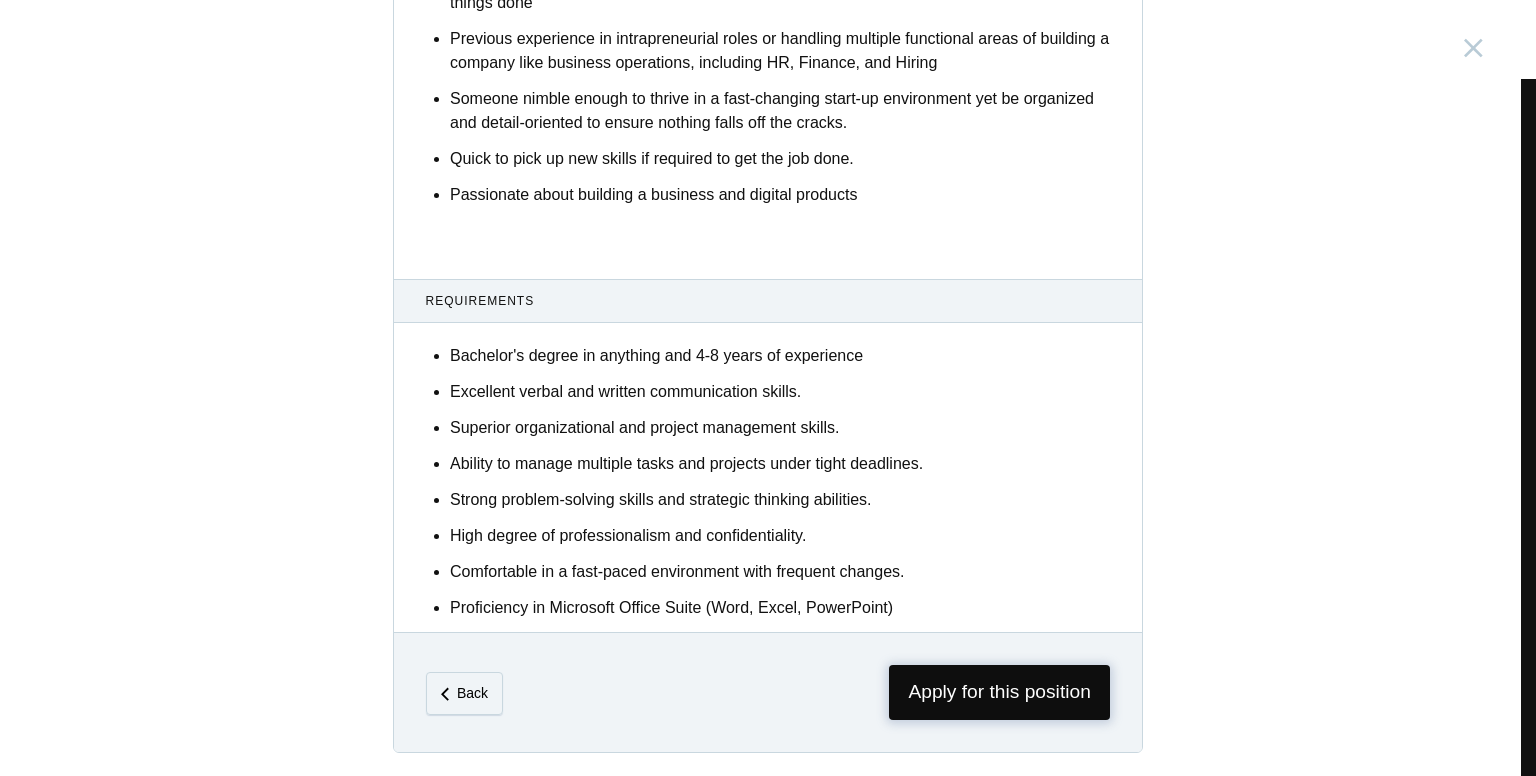 click on "Apply for this position" at bounding box center (999, 692) 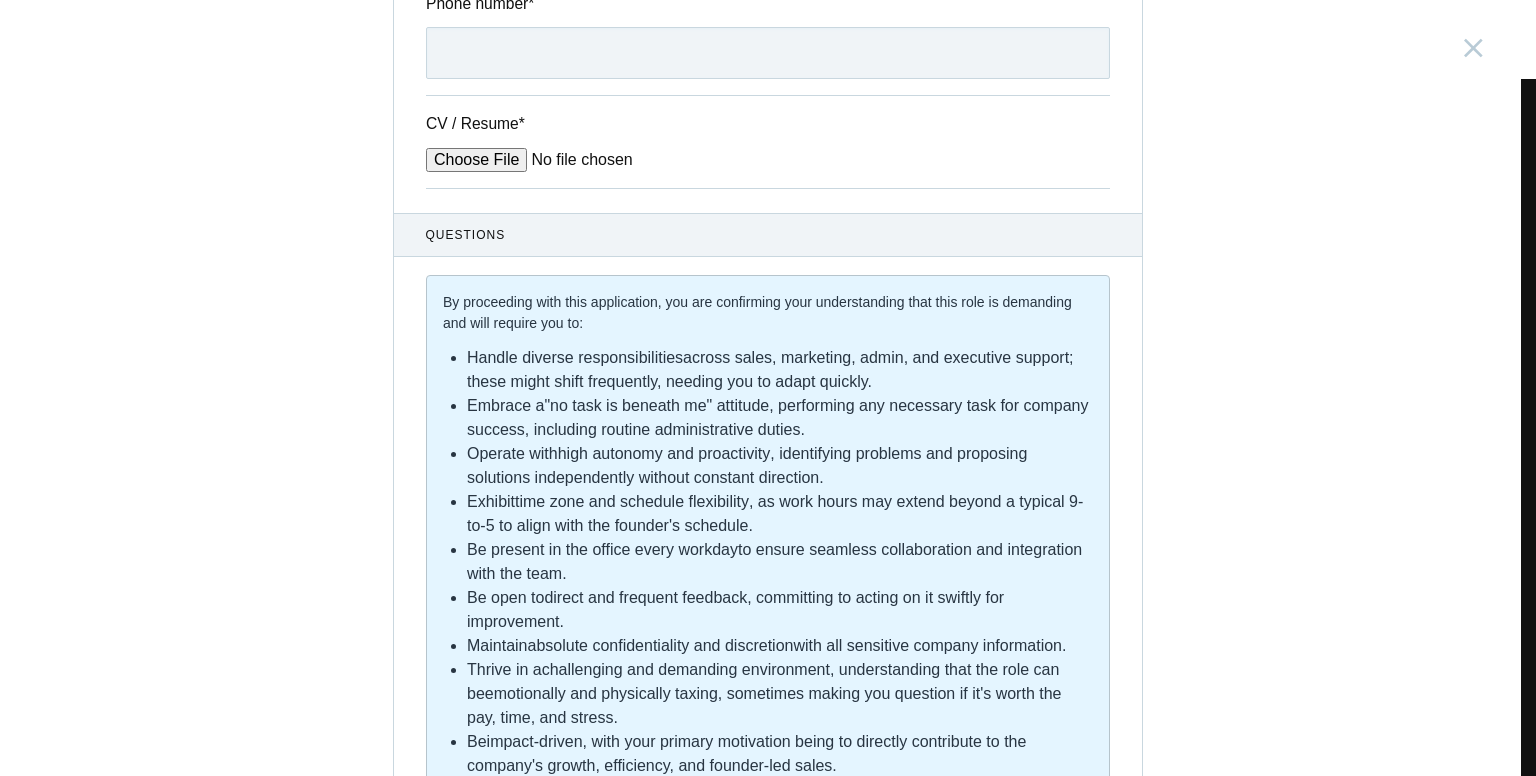 scroll, scrollTop: 341, scrollLeft: 0, axis: vertical 